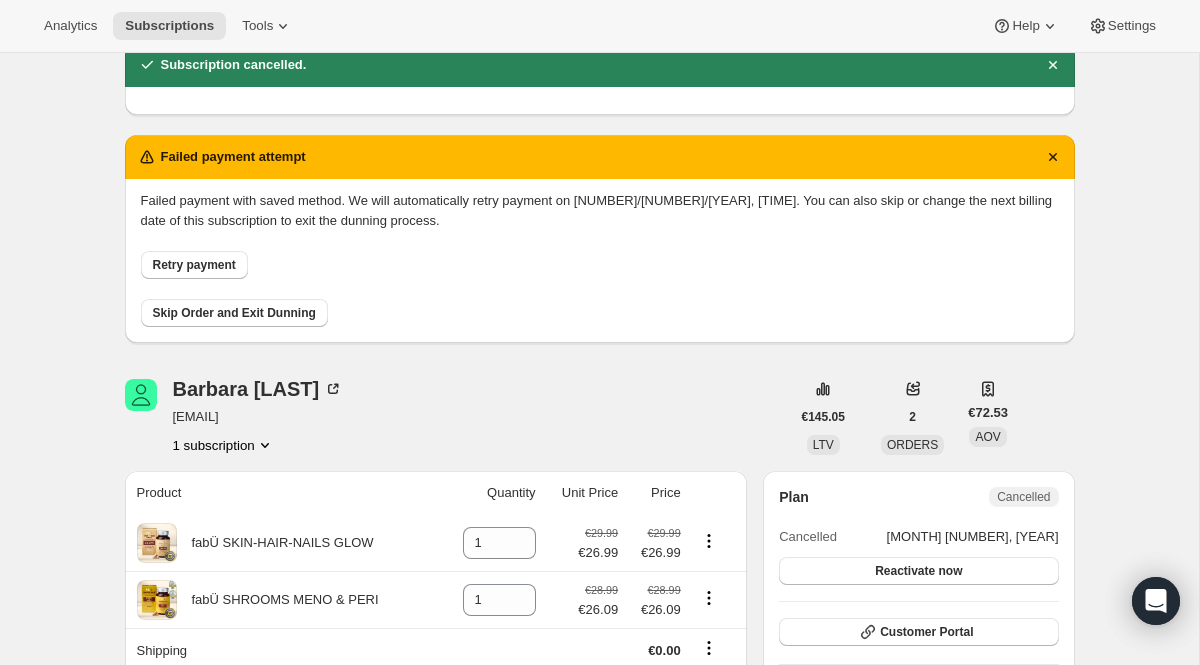 scroll, scrollTop: 0, scrollLeft: 0, axis: both 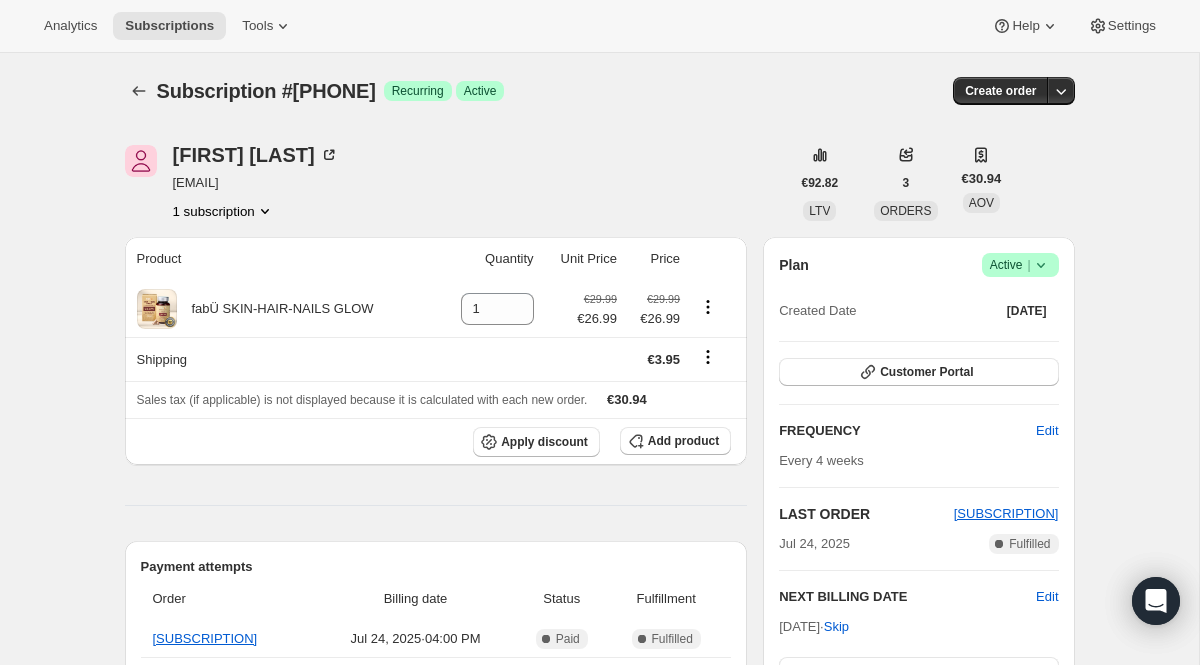 click on "Active |" at bounding box center (1020, 265) 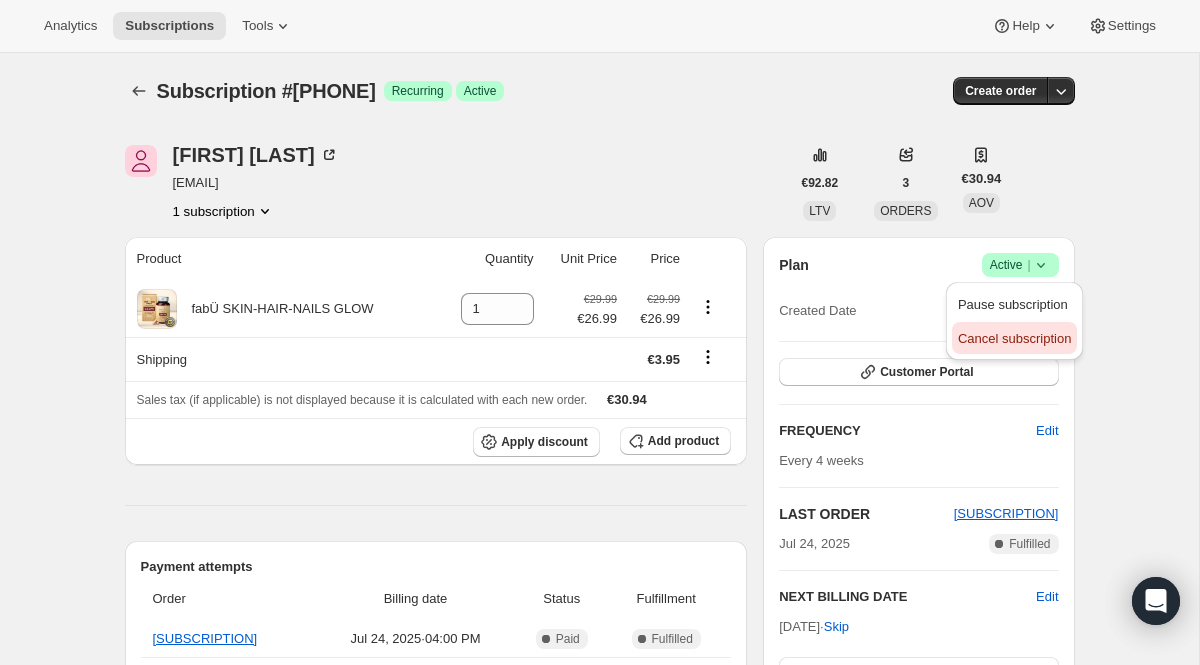 click on "Cancel subscription" at bounding box center (1014, 338) 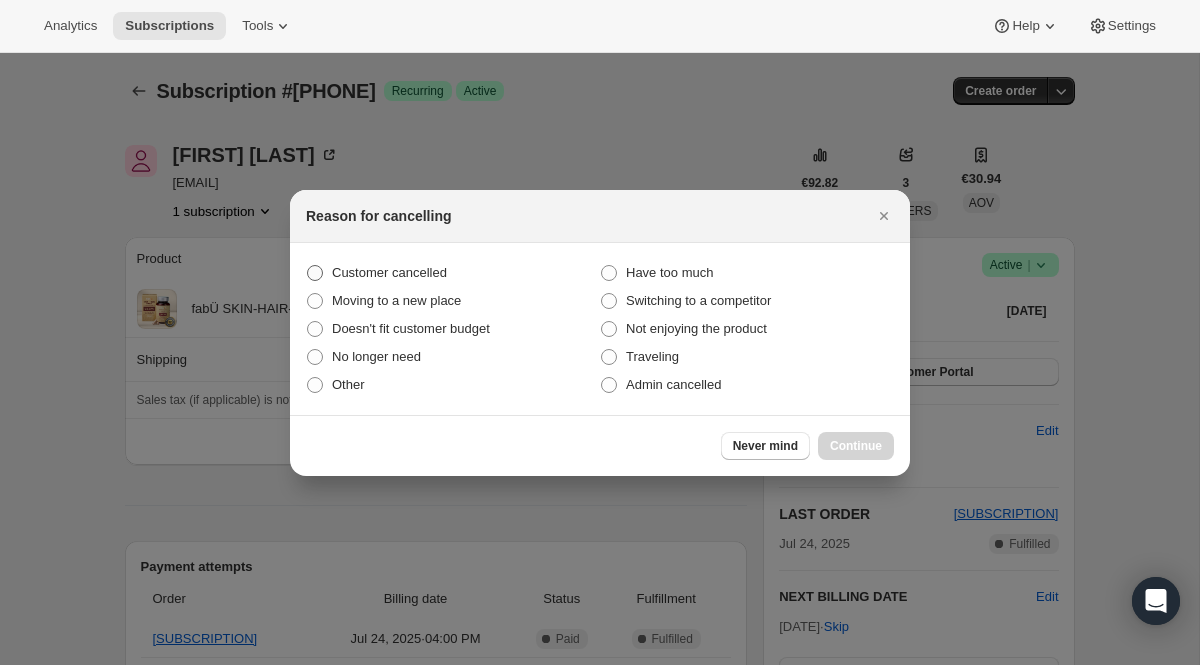 click on "Customer cancelled" at bounding box center (453, 273) 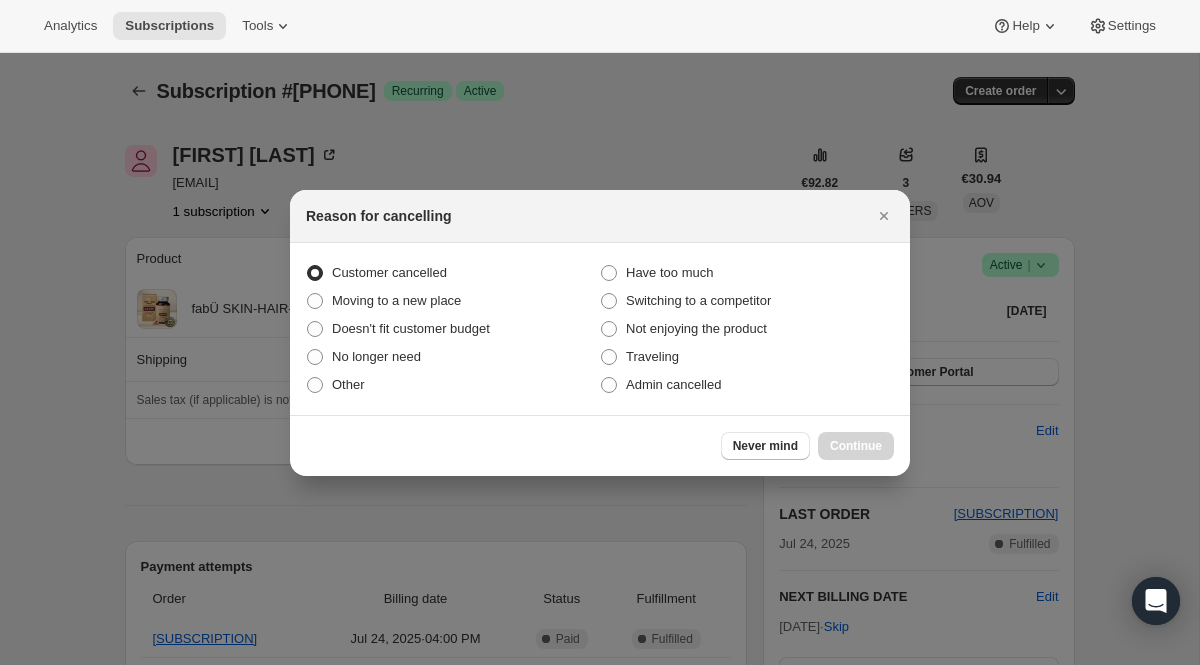 radio on "true" 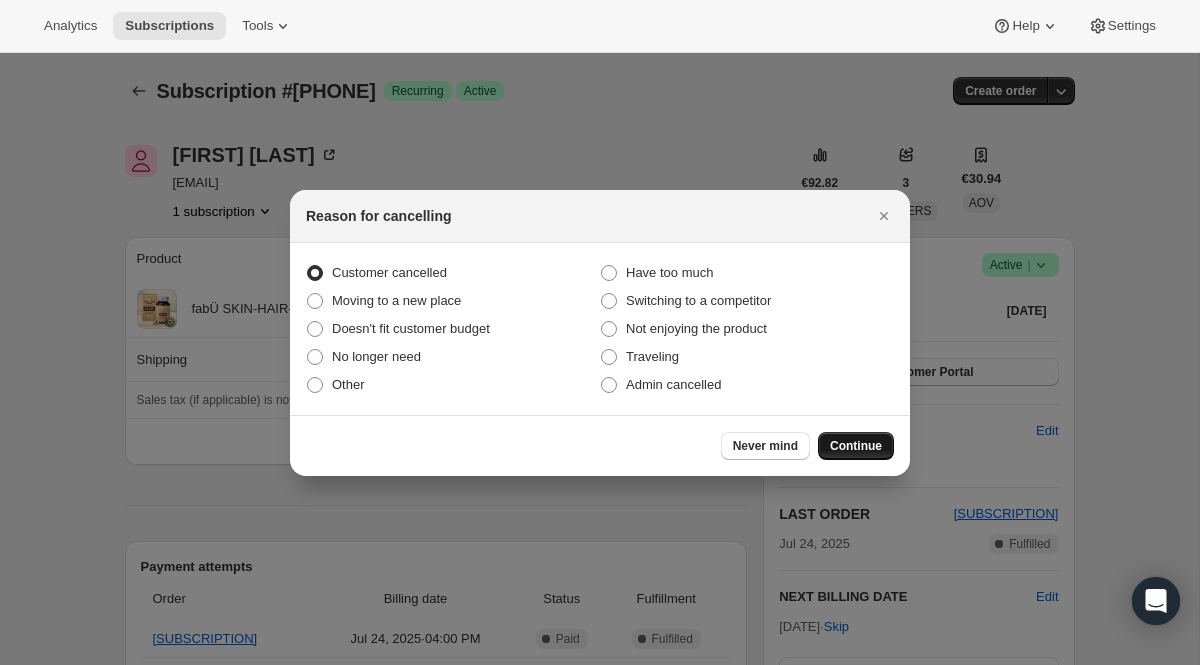 click on "Continue" at bounding box center [856, 446] 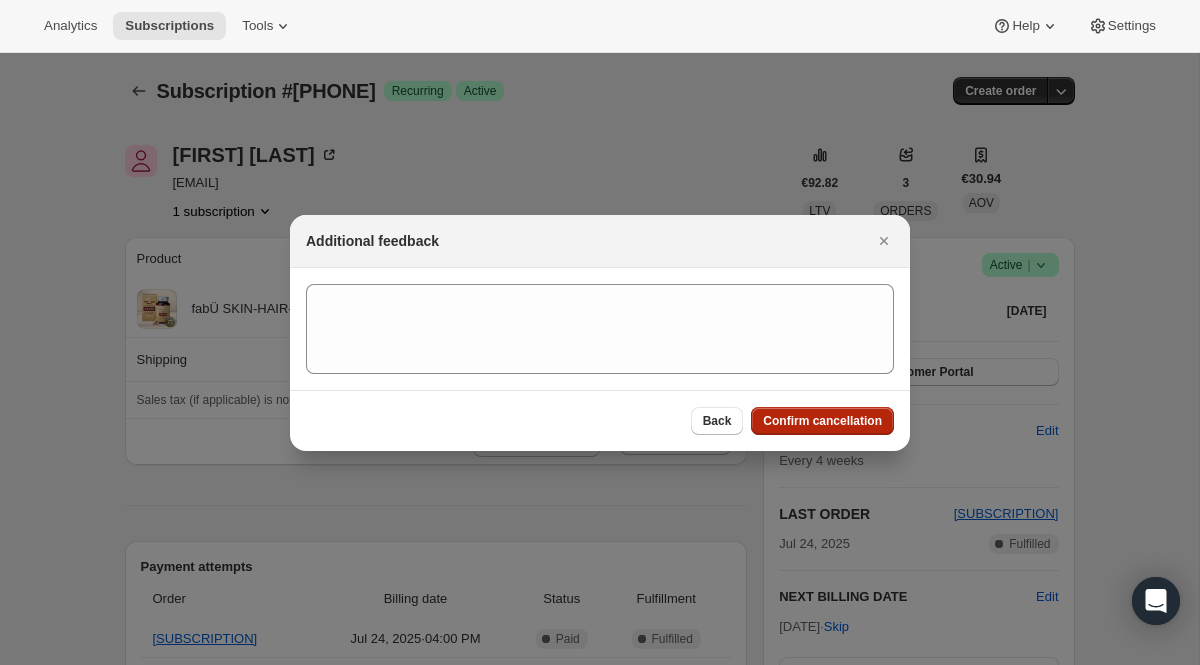 click on "Confirm cancellation" at bounding box center (822, 421) 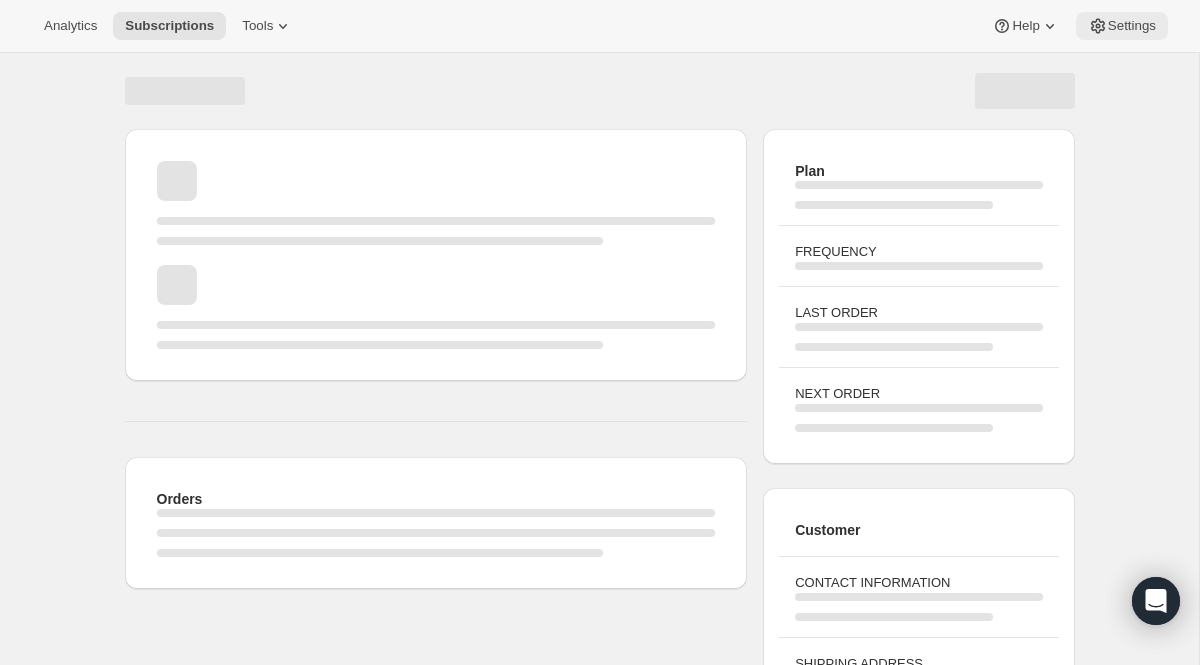 click on "Settings" at bounding box center (1132, 26) 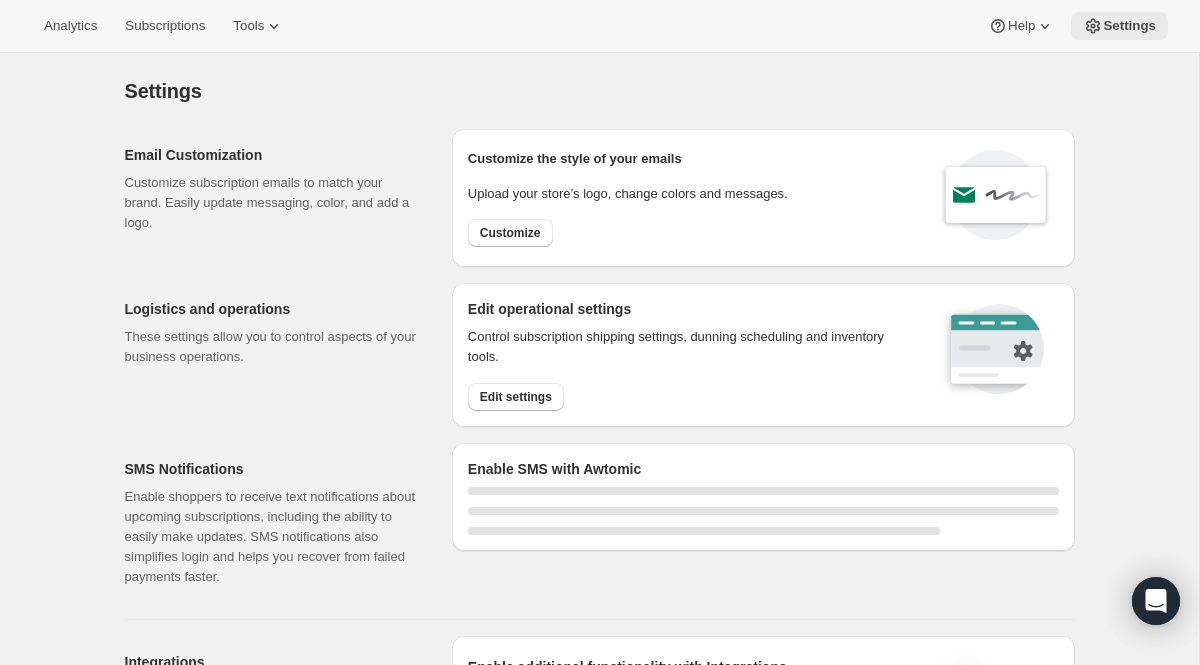 click on "Settings" at bounding box center (1119, 26) 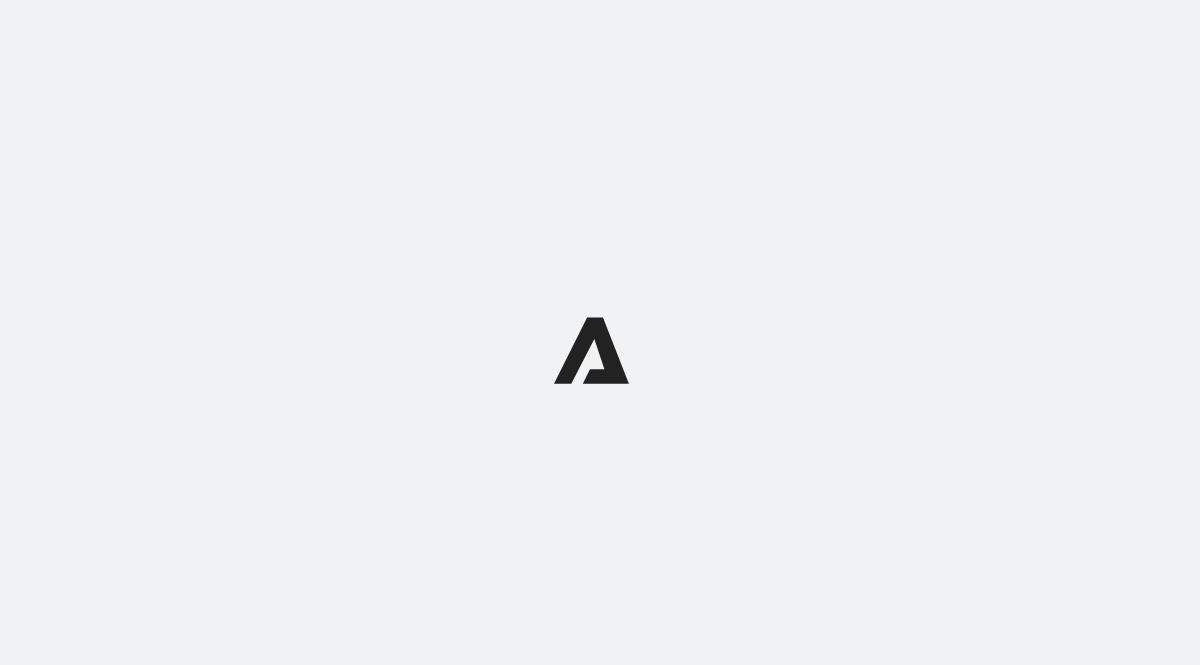scroll, scrollTop: 0, scrollLeft: 0, axis: both 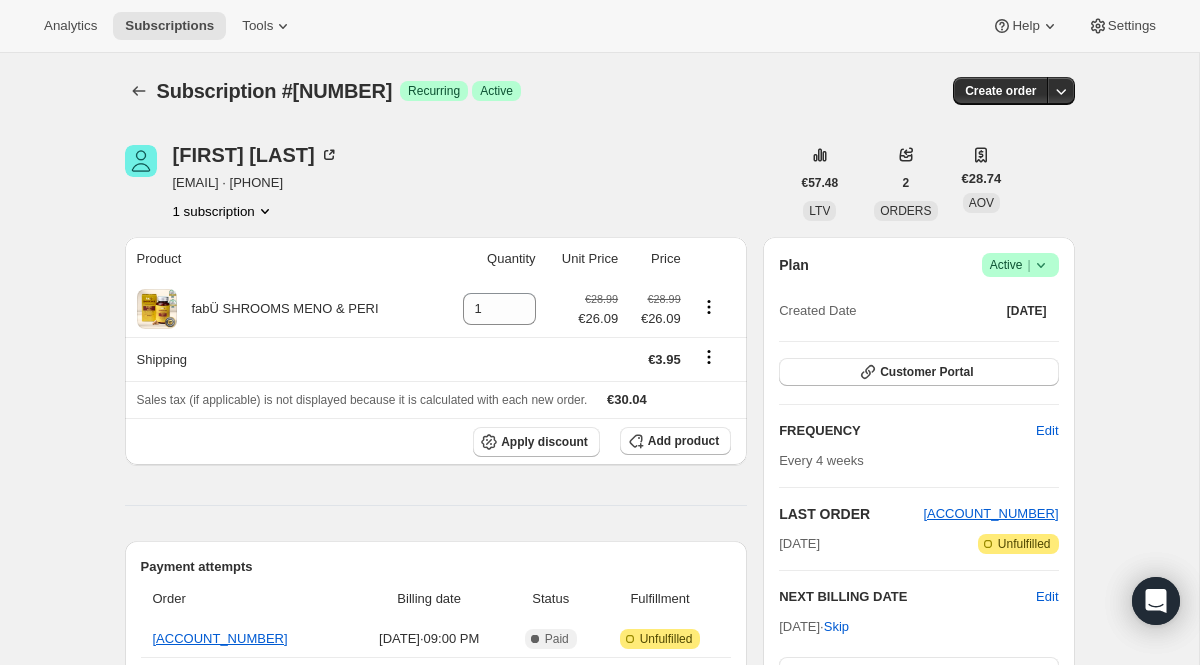 click on "Active |" at bounding box center [1020, 265] 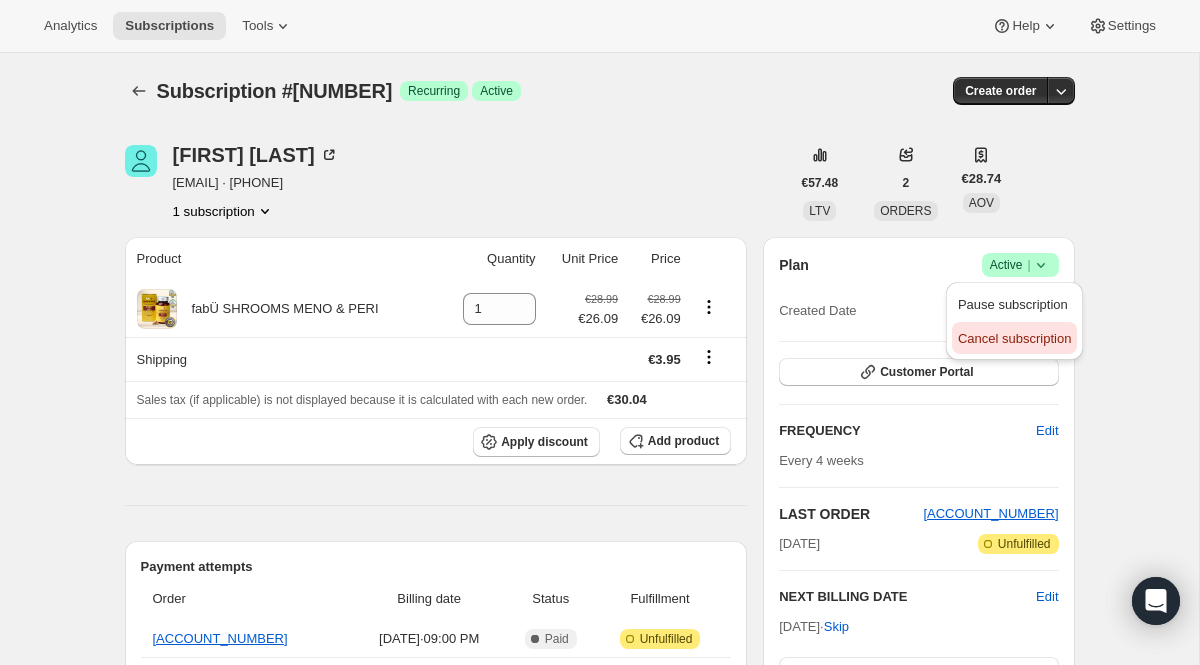 click on "Cancel subscription" at bounding box center [1014, 338] 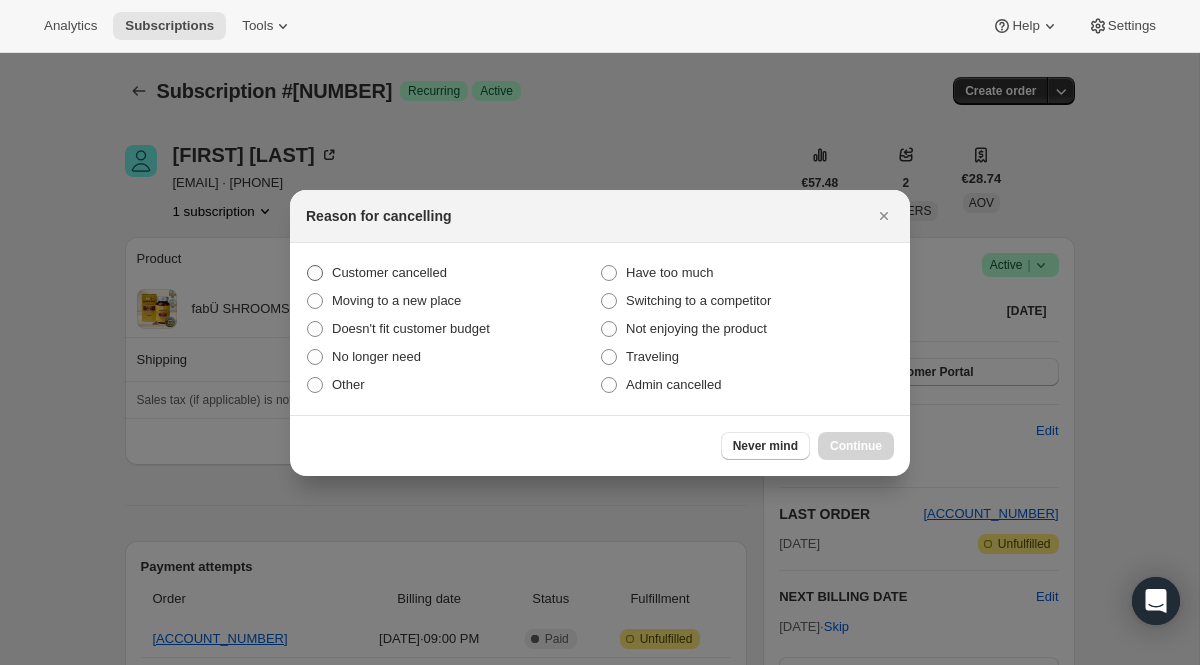 click on "Customer cancelled" at bounding box center [453, 273] 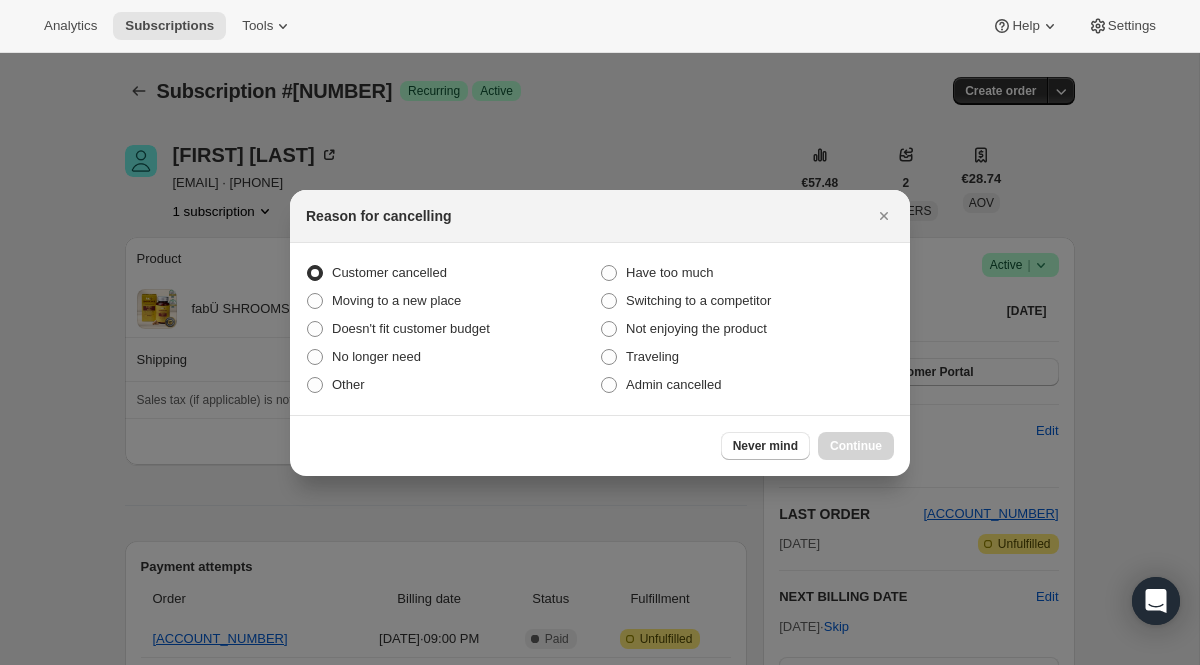 radio on "true" 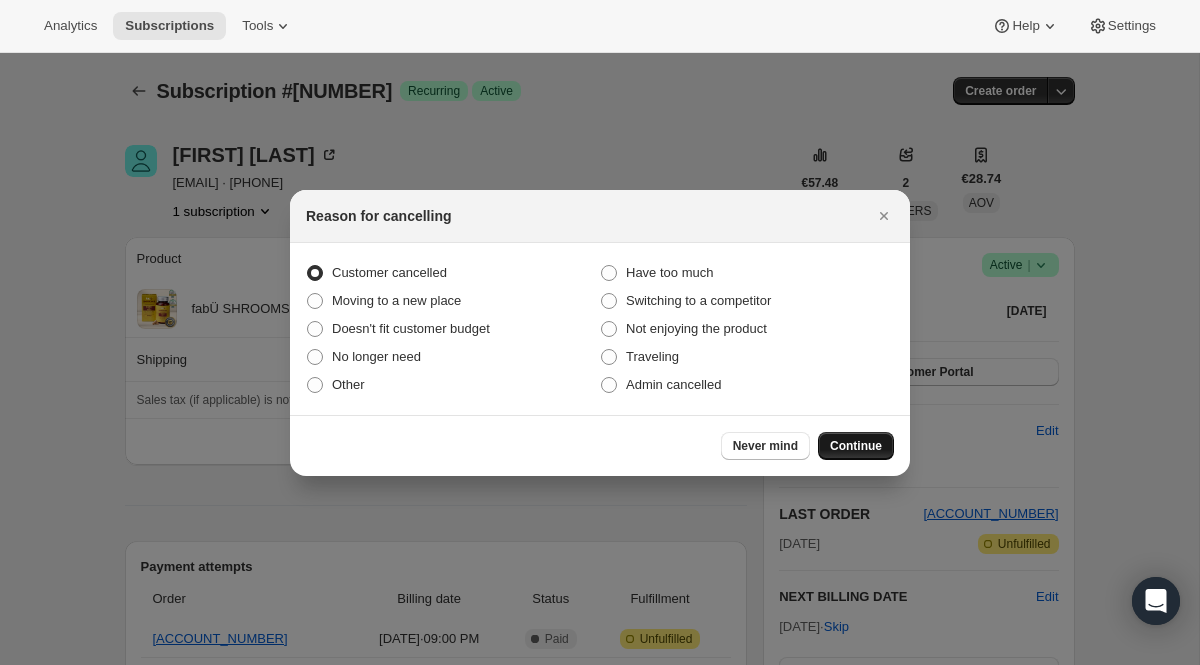 click on "Continue" at bounding box center (856, 446) 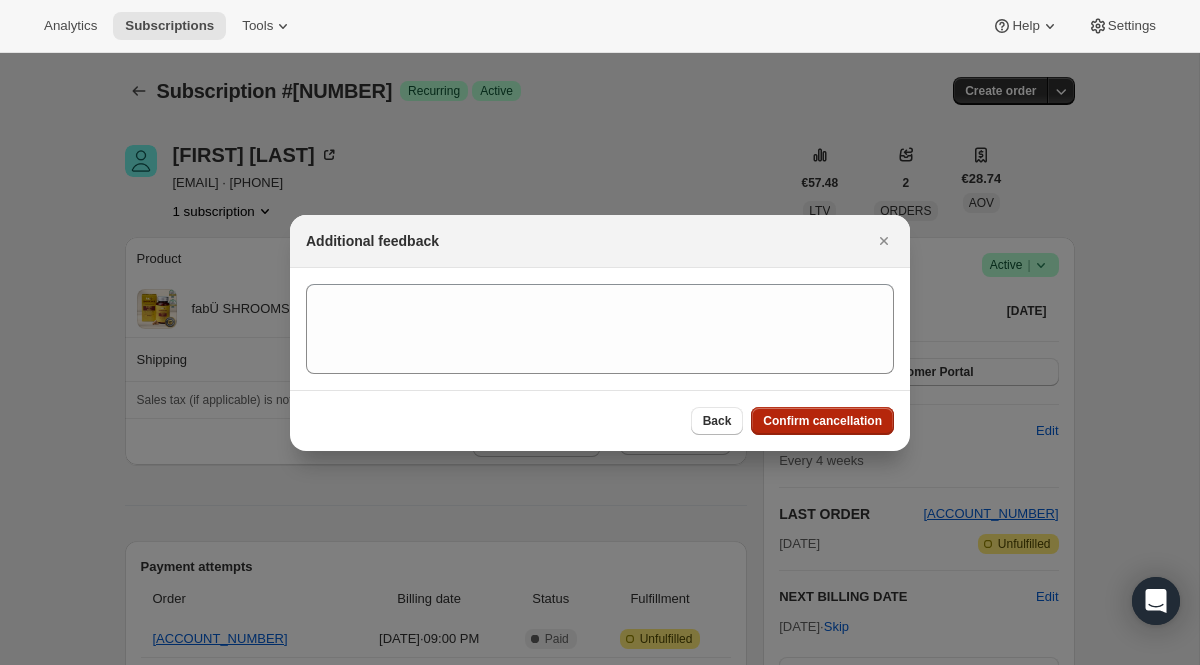 click on "Confirm cancellation" at bounding box center [822, 421] 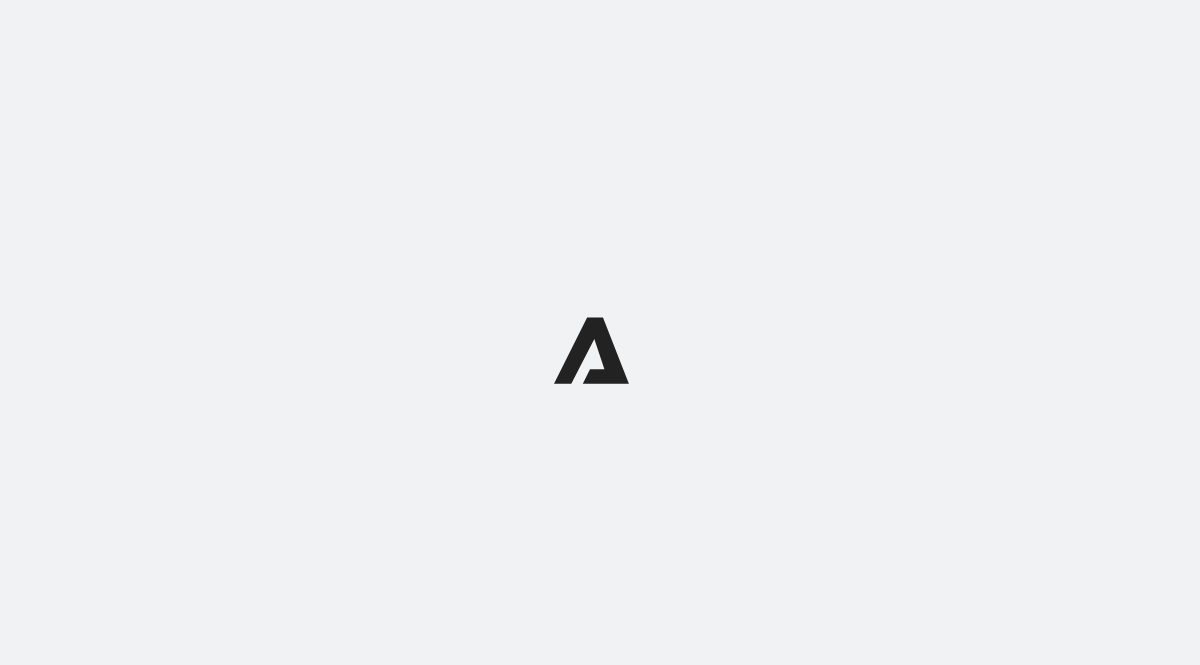 scroll, scrollTop: 0, scrollLeft: 0, axis: both 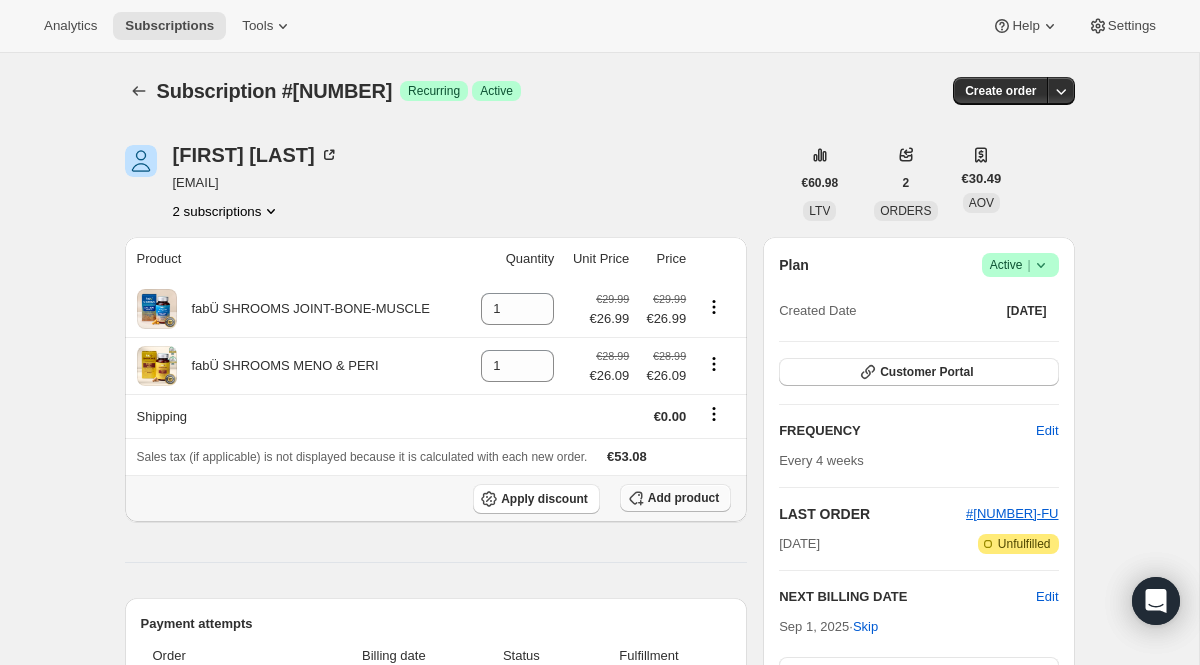 click on "Add product" at bounding box center (683, 498) 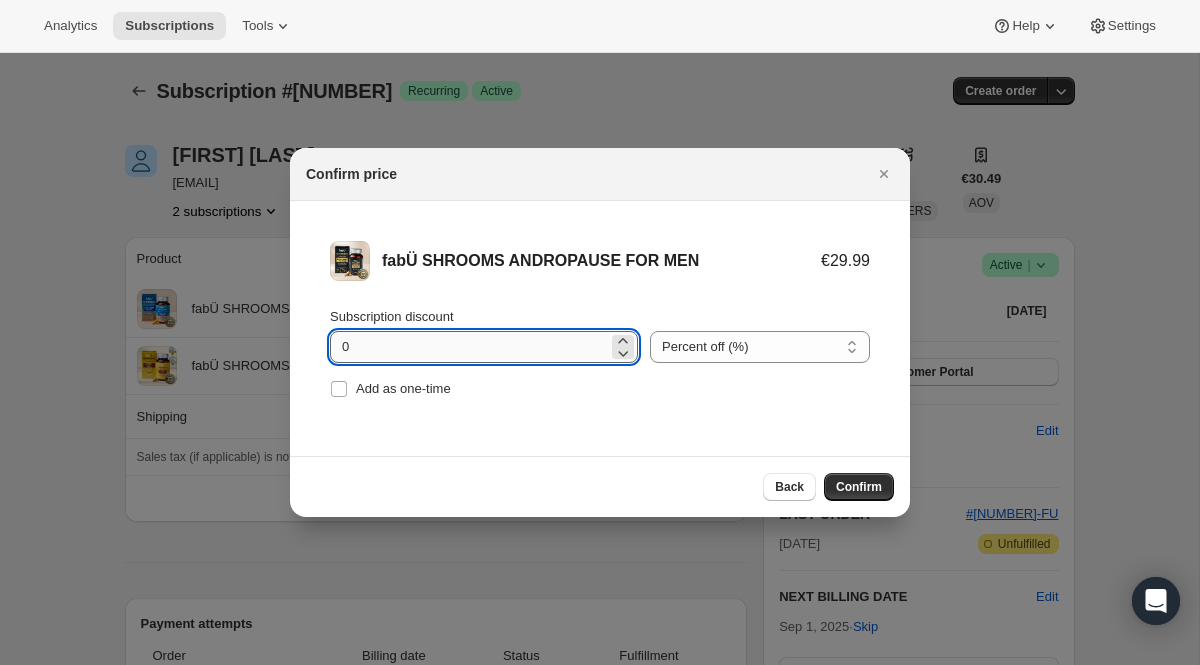 click on "0" at bounding box center (469, 347) 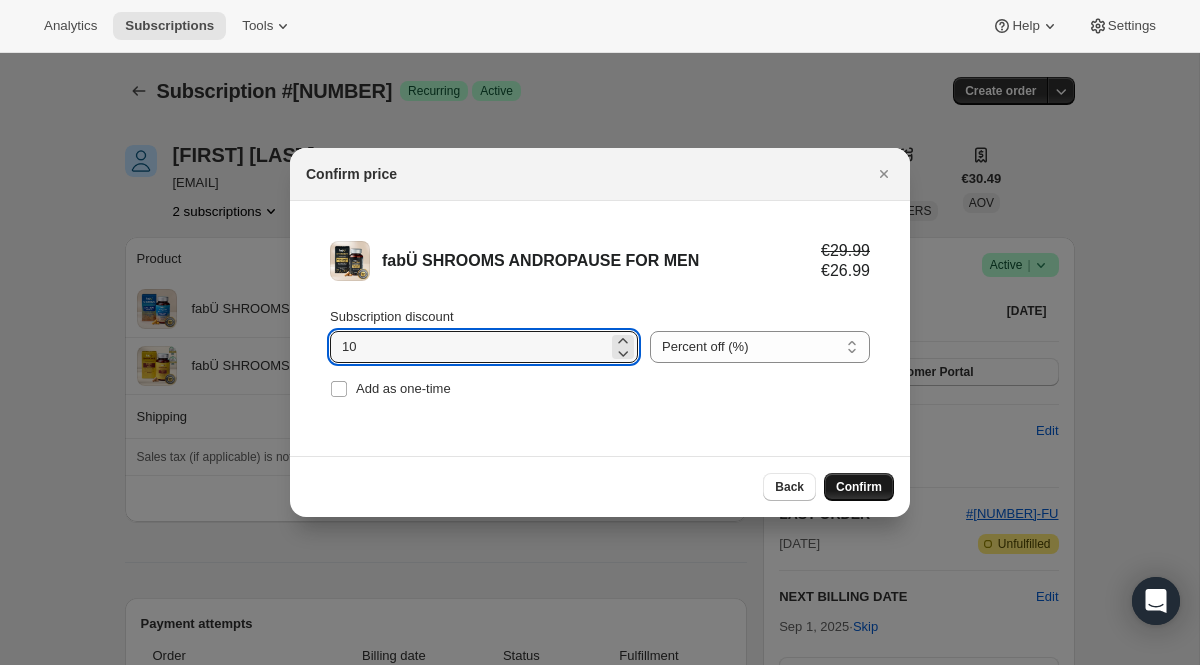 type on "10" 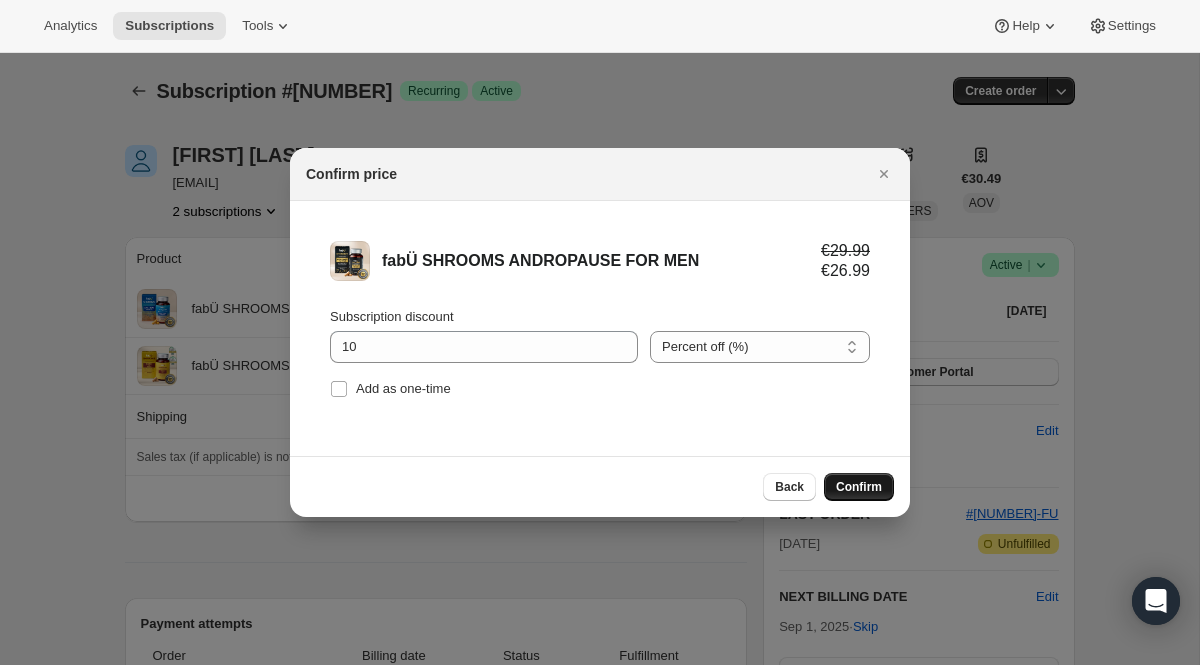 click on "Confirm" at bounding box center (859, 487) 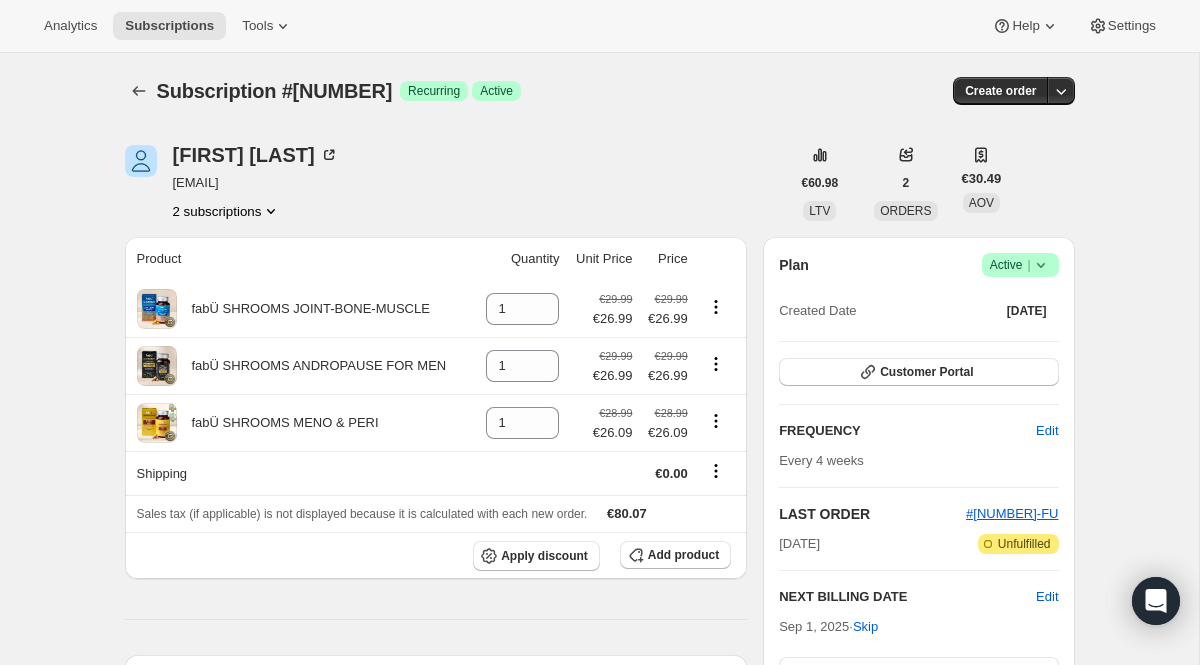 click on "2 subscriptions" at bounding box center (227, 211) 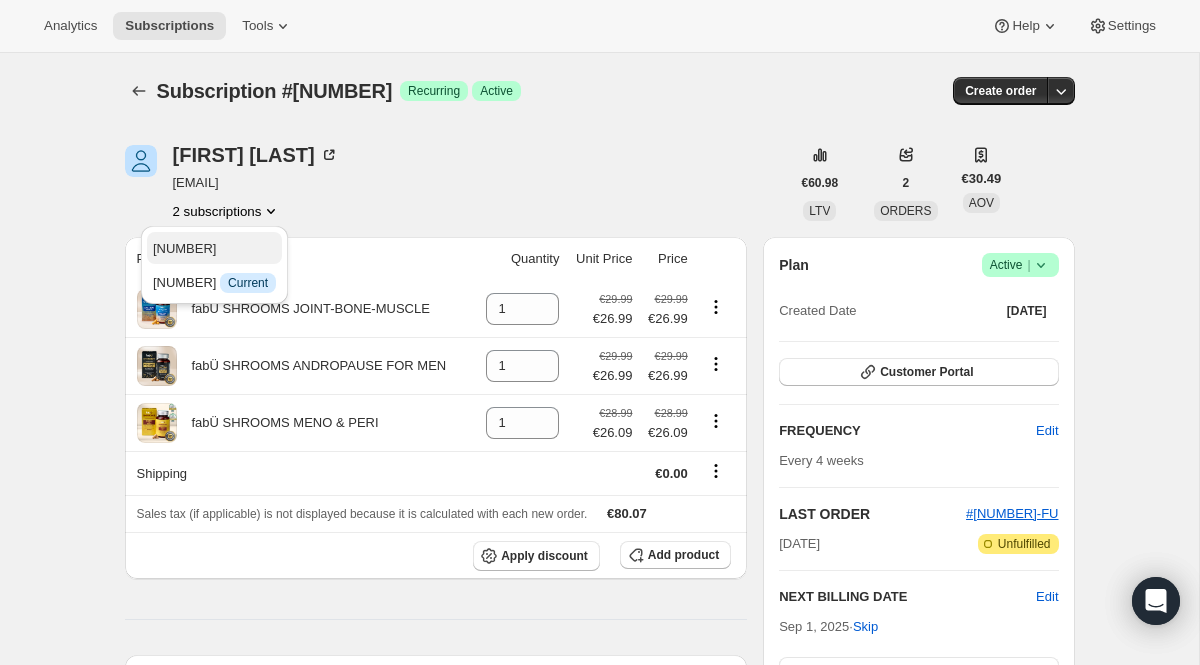 click on "116121796987" at bounding box center (214, 249) 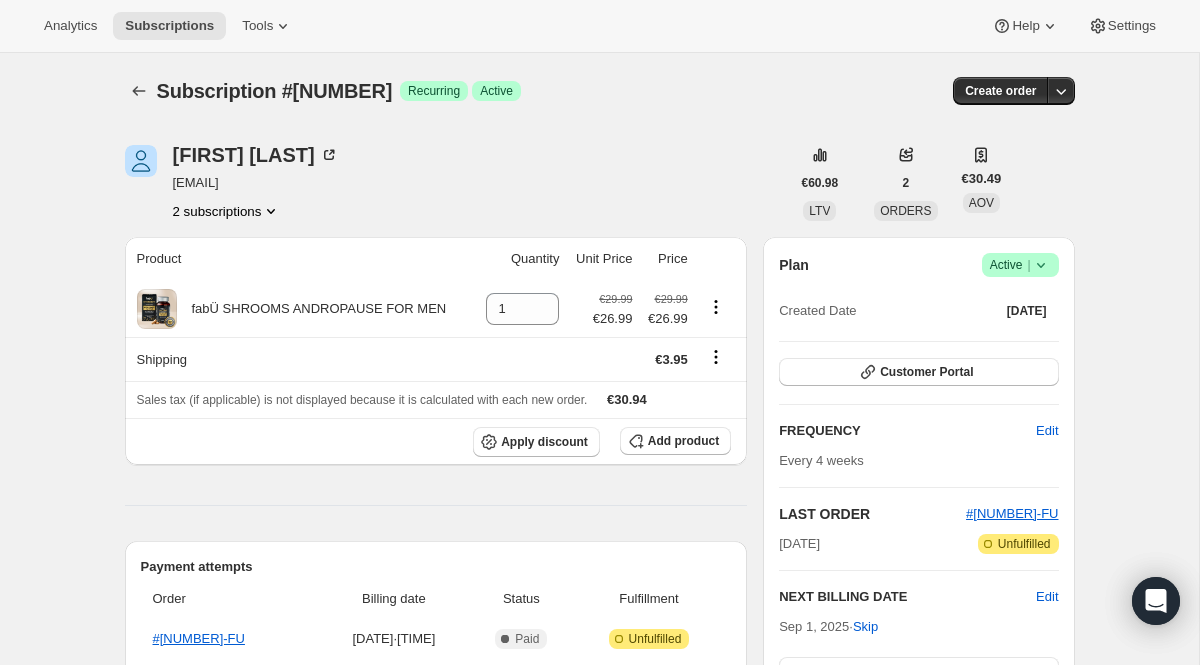 click on "Active |" at bounding box center (1020, 265) 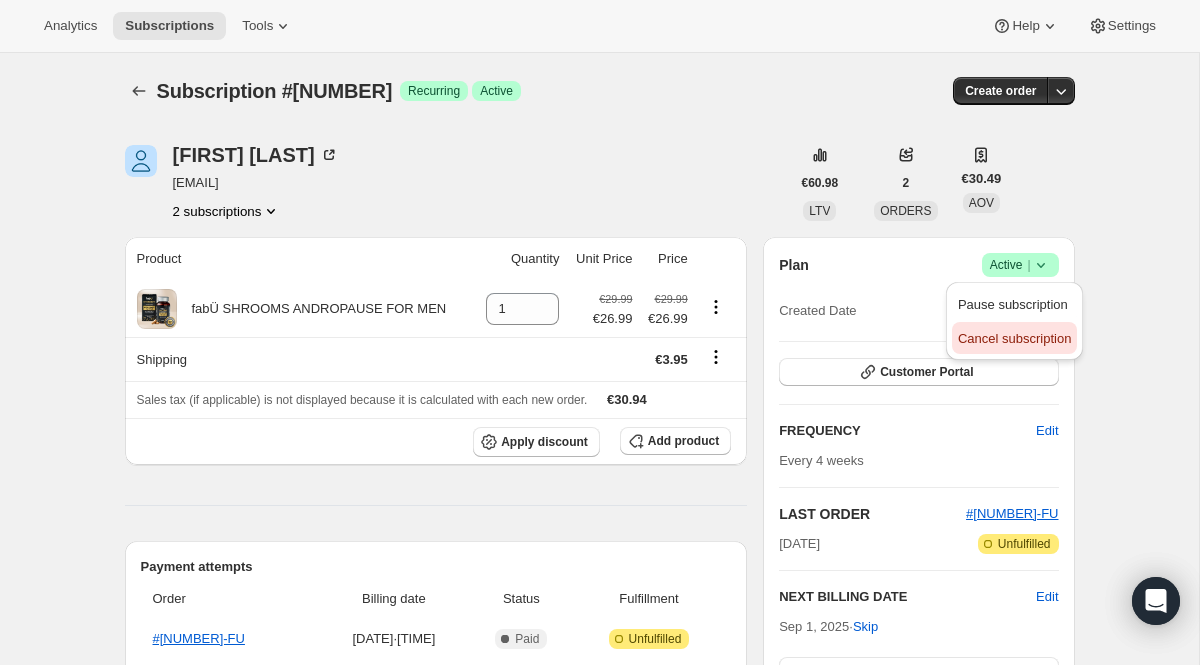 click on "Cancel subscription" at bounding box center [1014, 338] 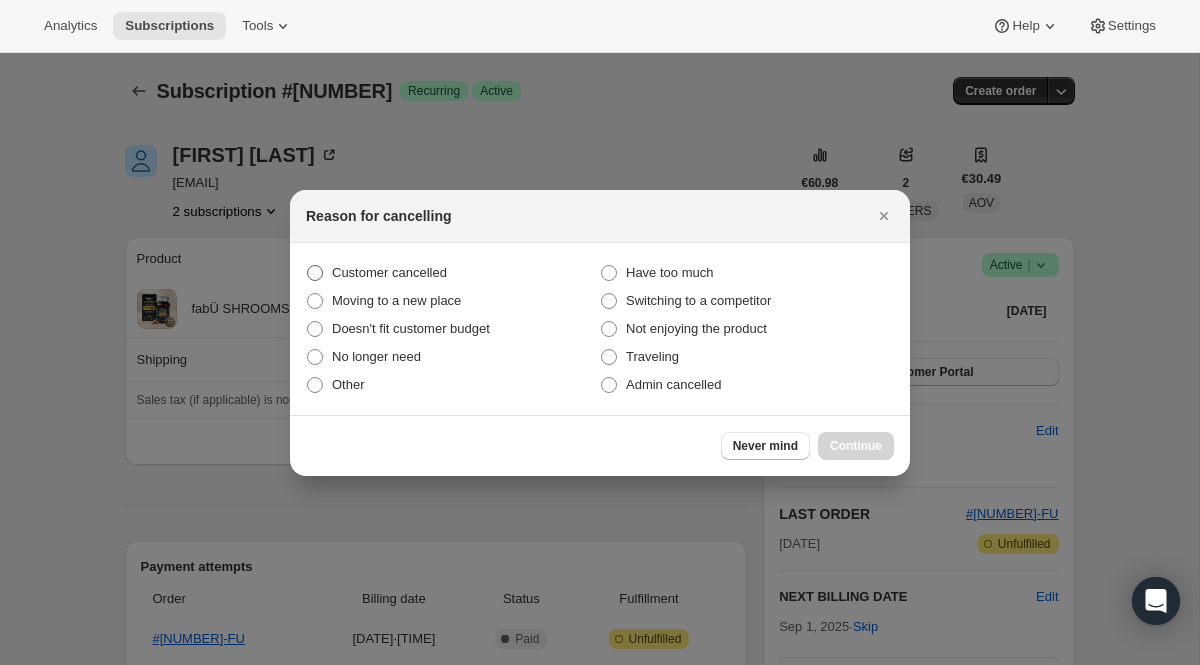 click on "Customer cancelled" at bounding box center [453, 273] 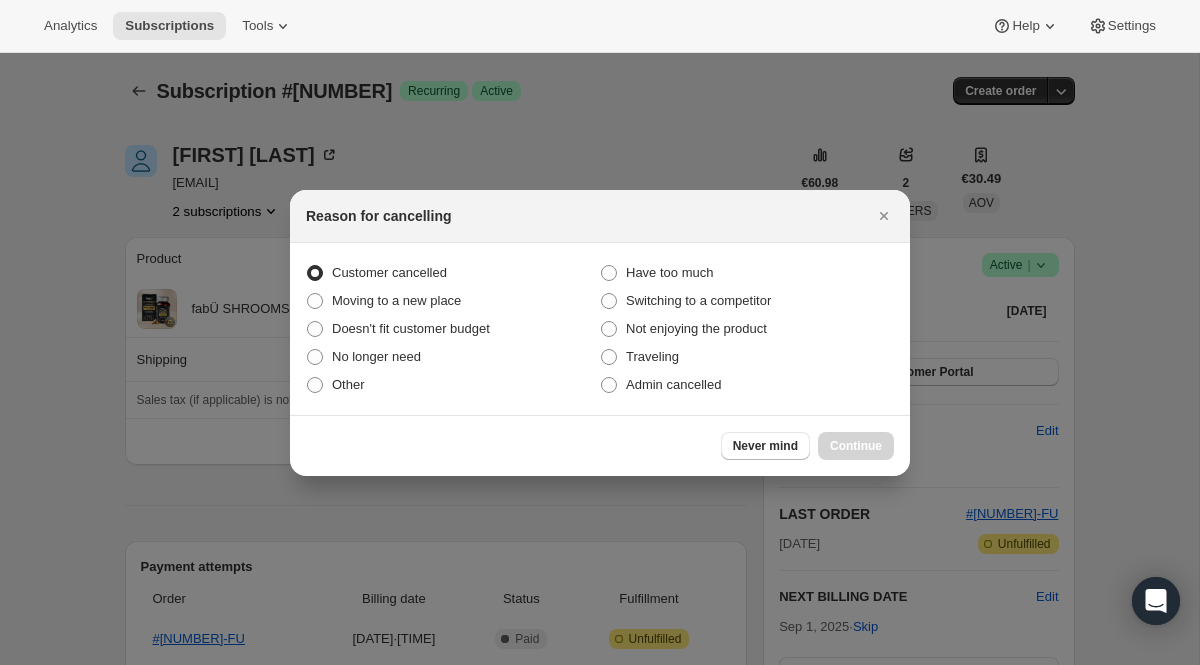 radio on "true" 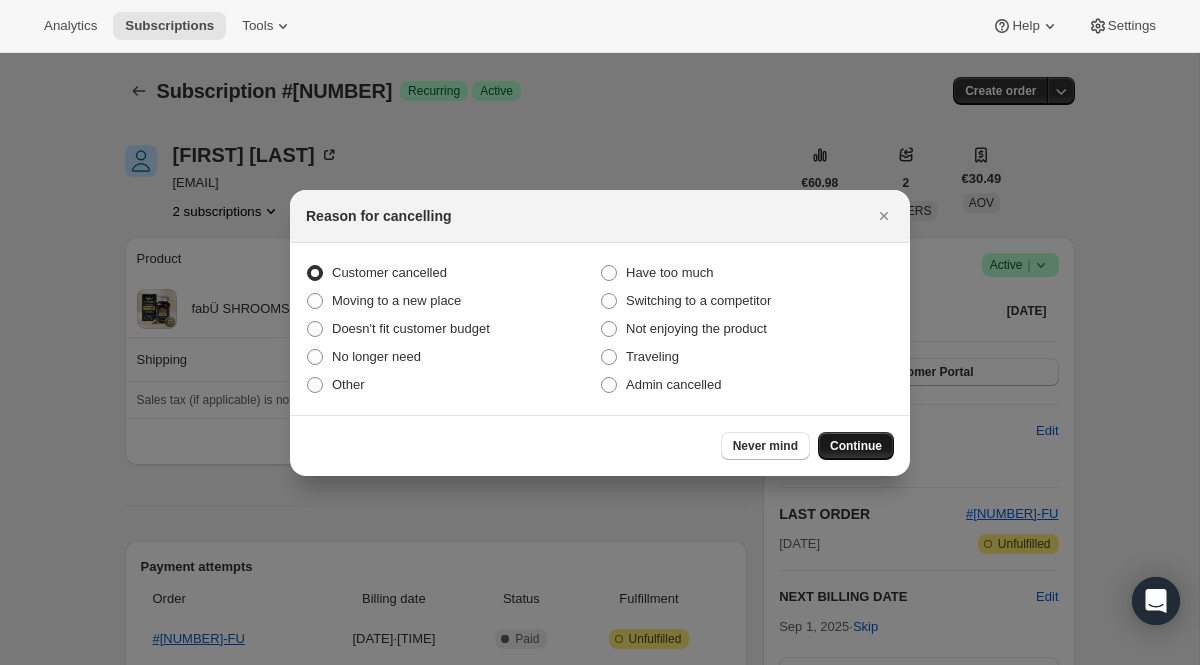 click on "Continue" at bounding box center [856, 446] 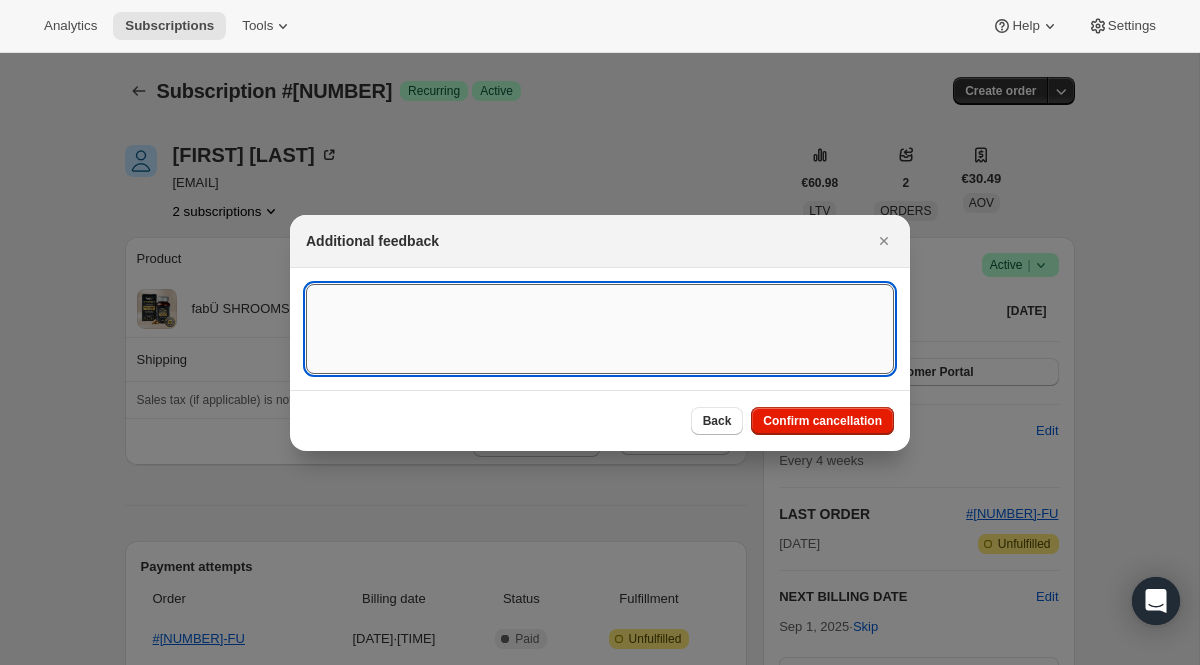 click at bounding box center [600, 329] 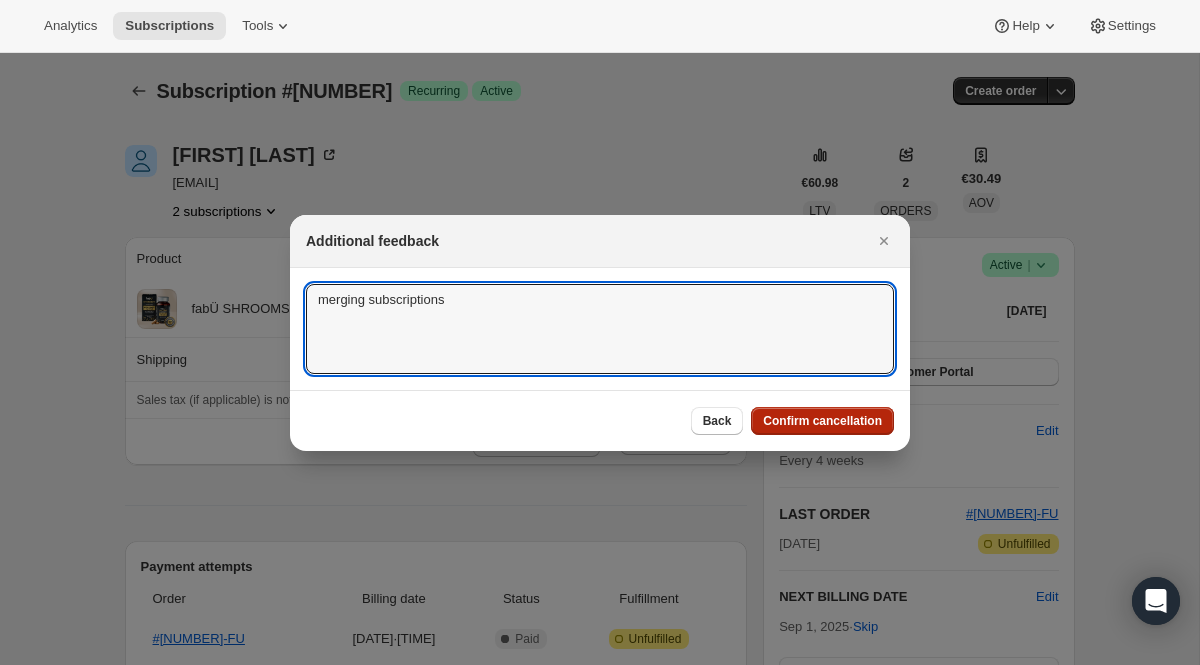 type on "merging subscriptions" 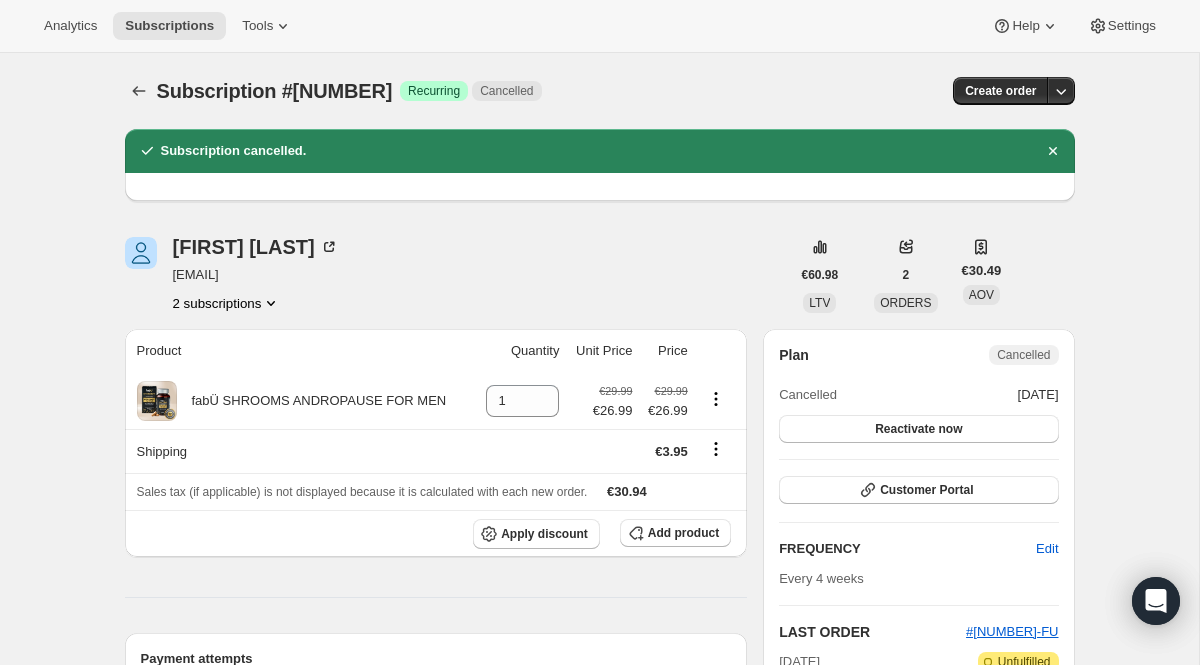 click on "2 subscriptions" at bounding box center (227, 303) 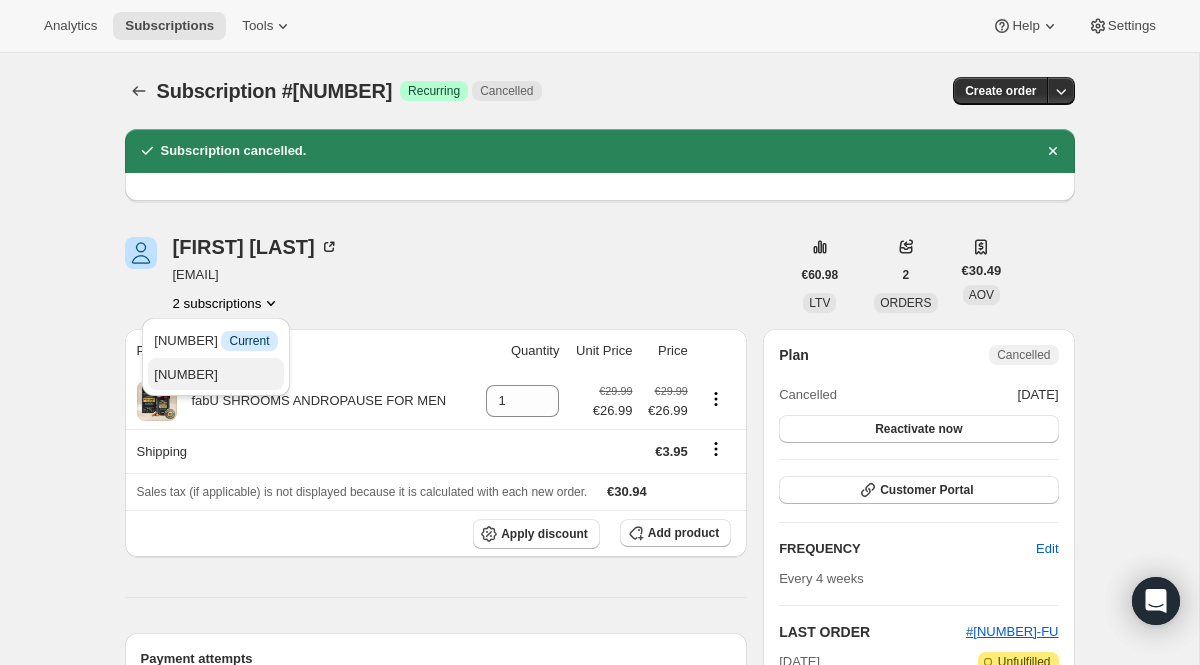 click on "116122026363" at bounding box center (215, 375) 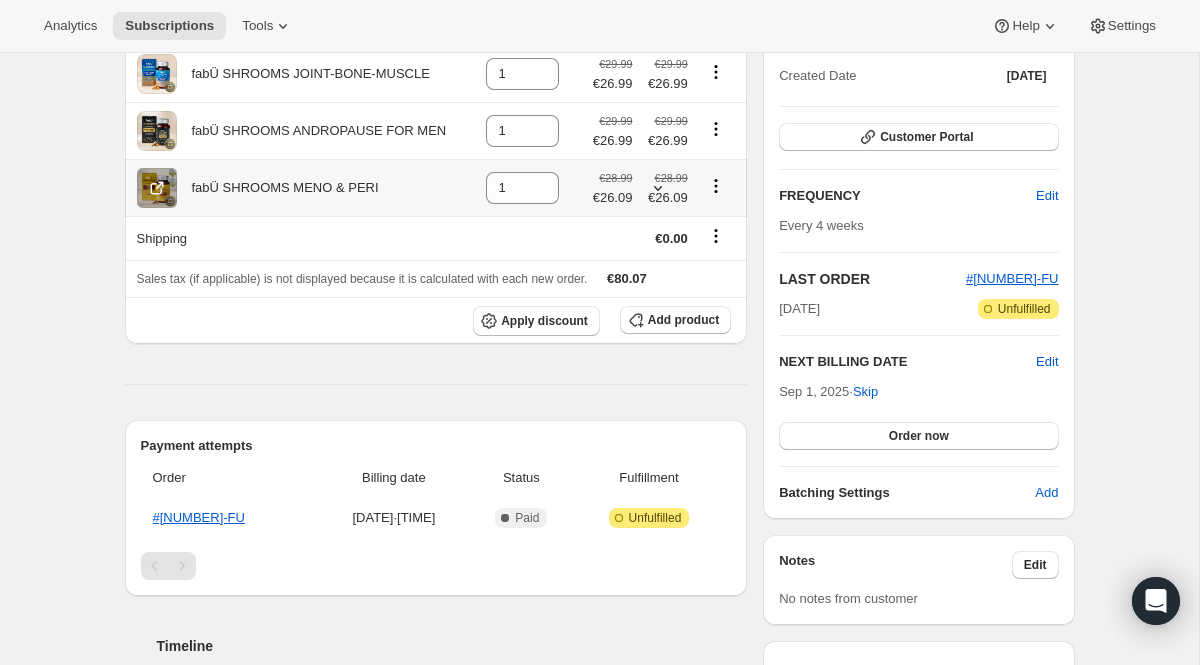 scroll, scrollTop: 0, scrollLeft: 0, axis: both 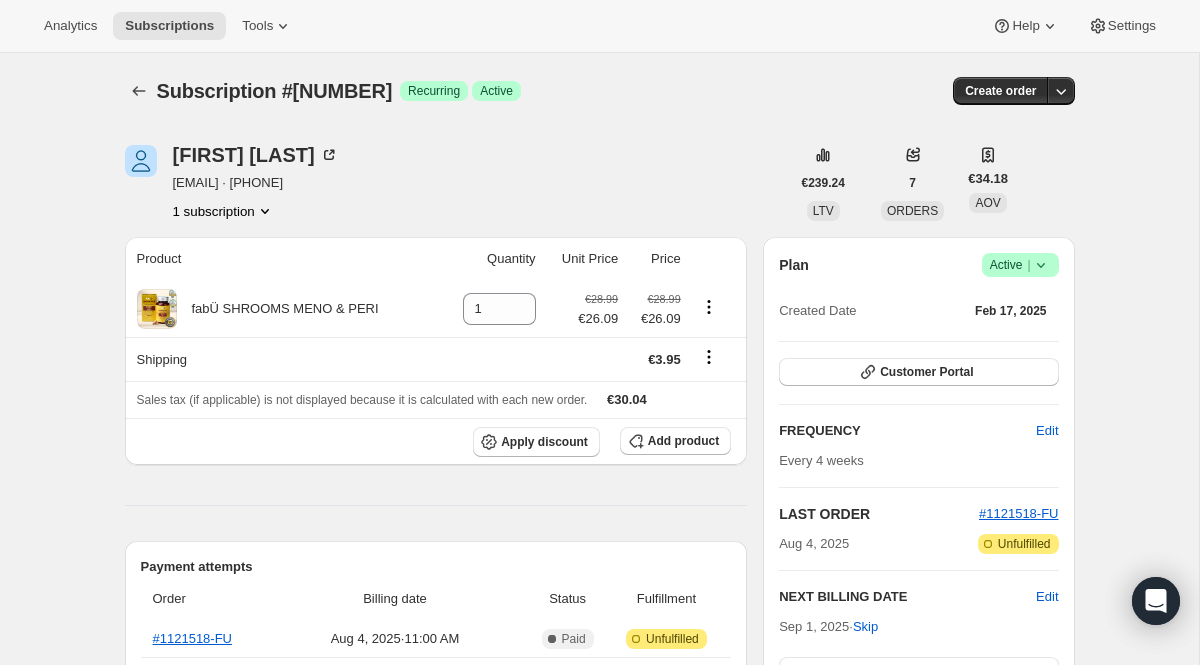 click on "Active |" at bounding box center [1020, 265] 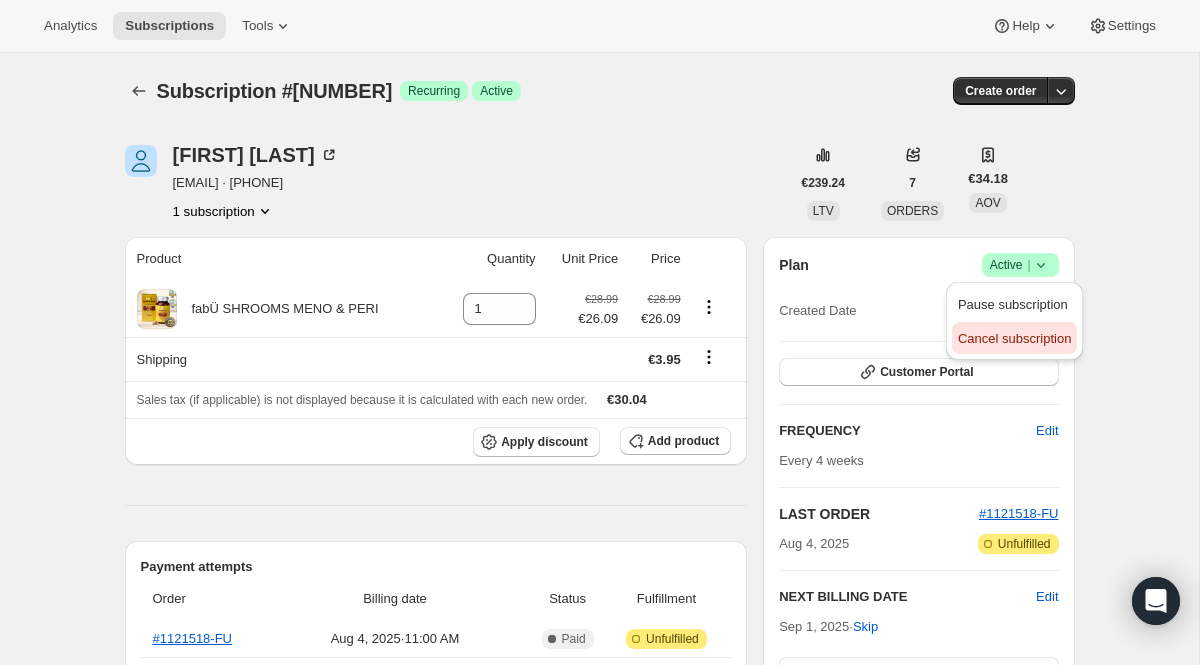 click on "Cancel subscription" at bounding box center (1014, 338) 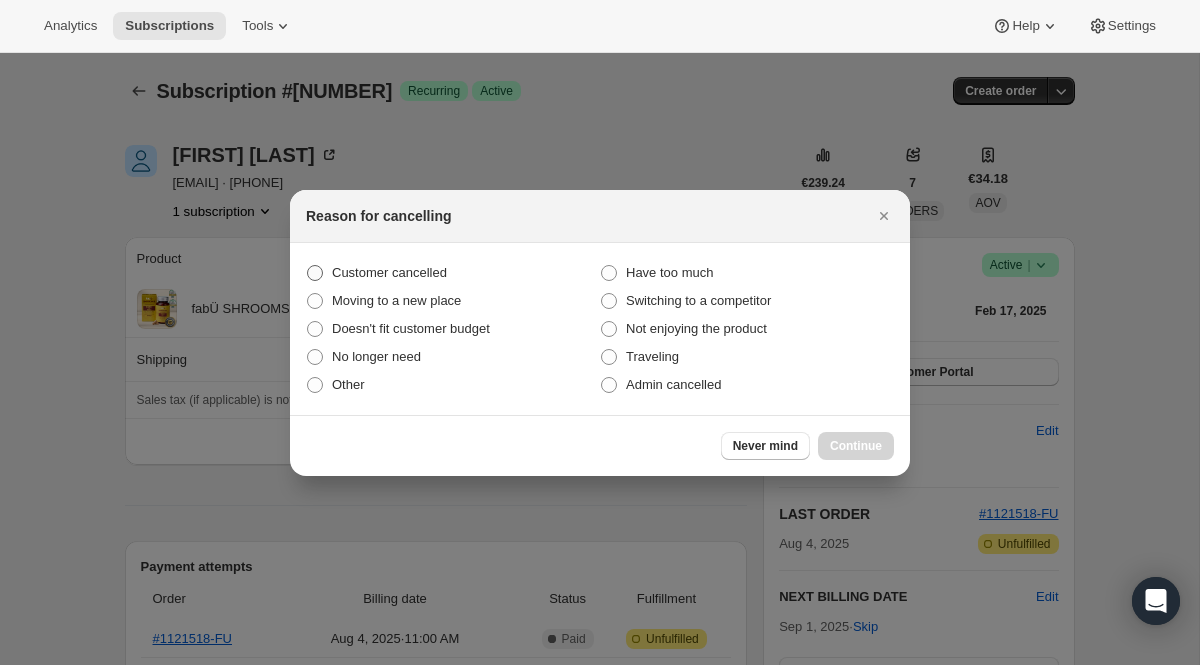 click on "Customer cancelled" at bounding box center [453, 273] 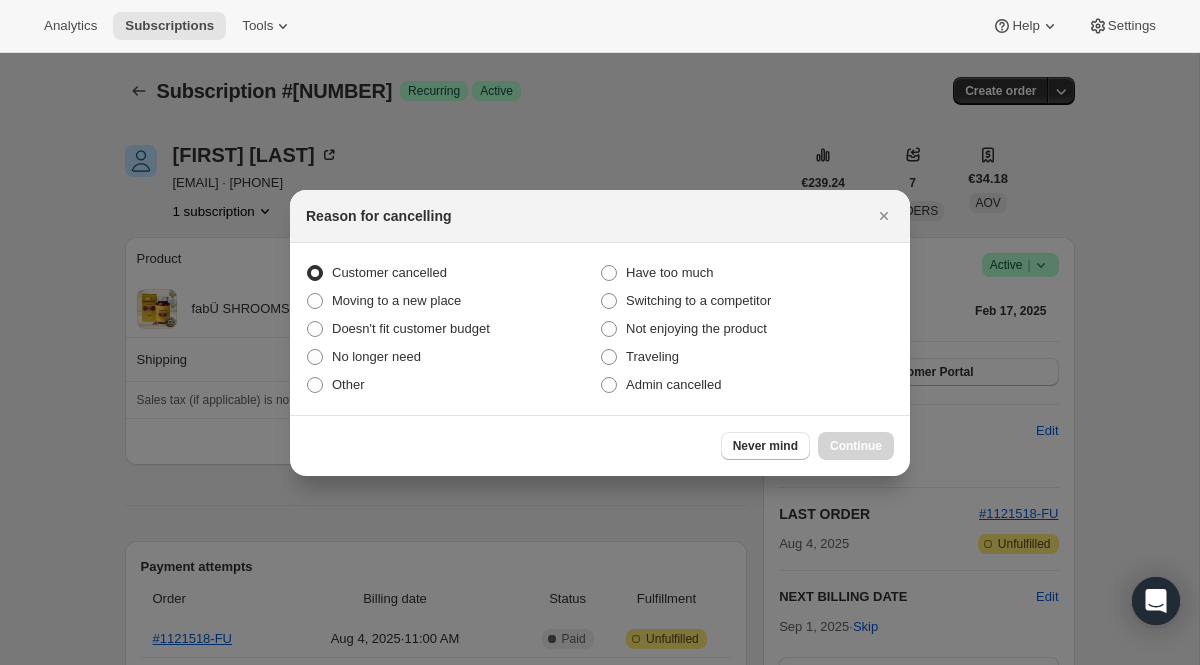 radio on "true" 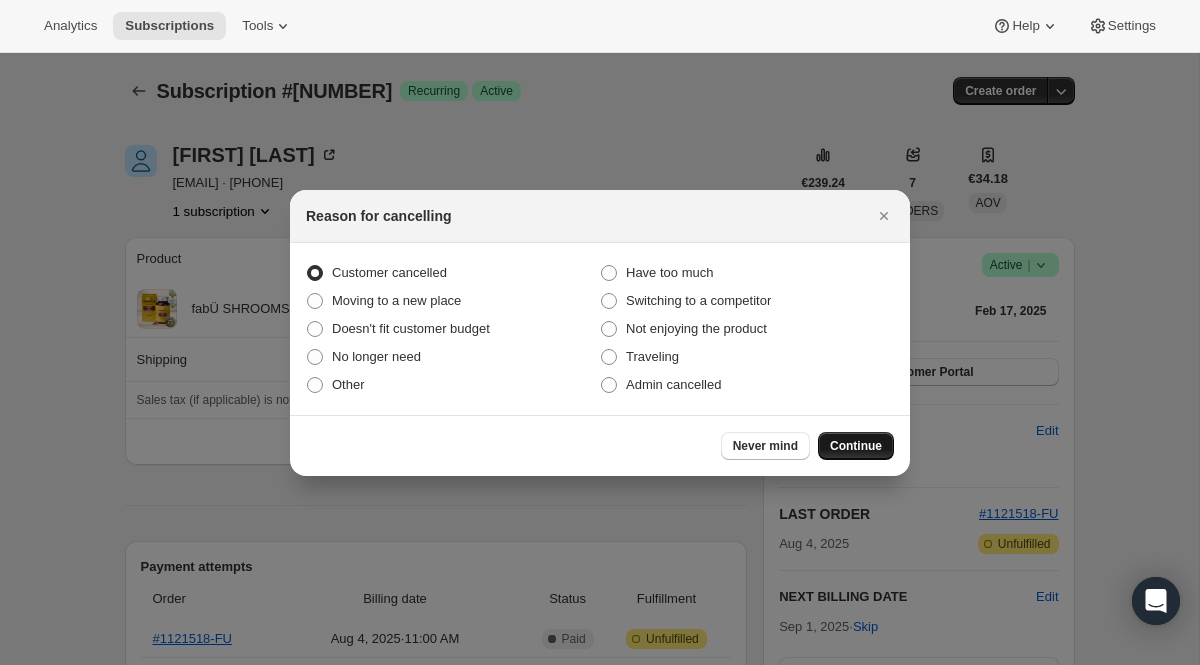 click on "Continue" at bounding box center [856, 446] 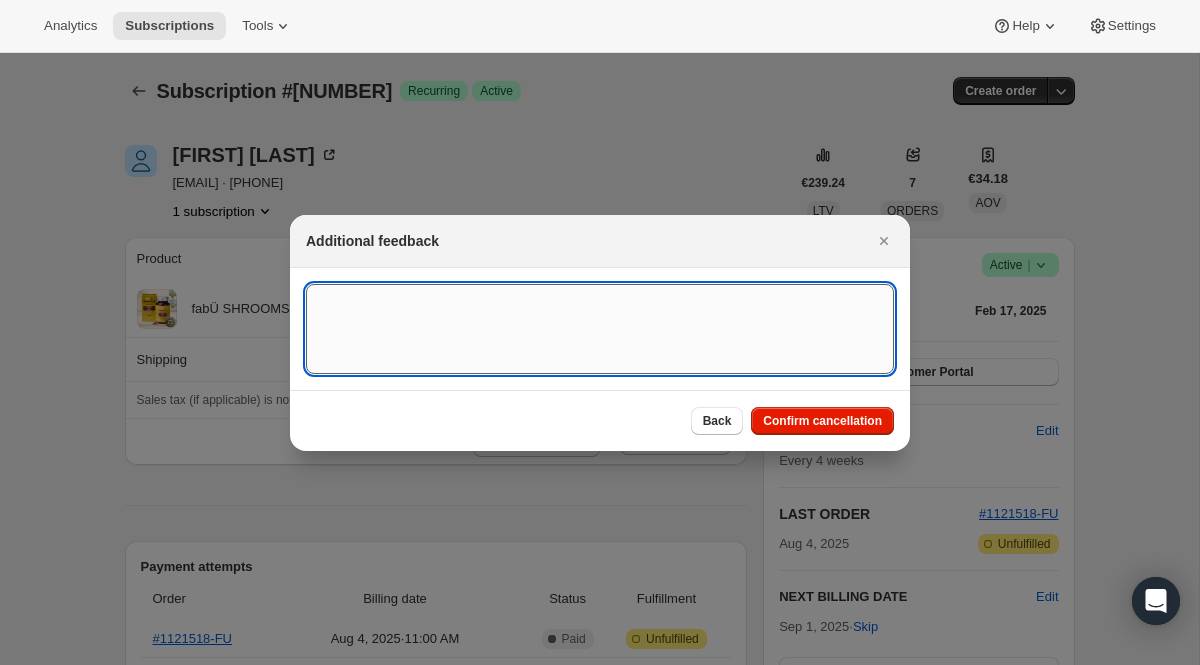 click at bounding box center (600, 329) 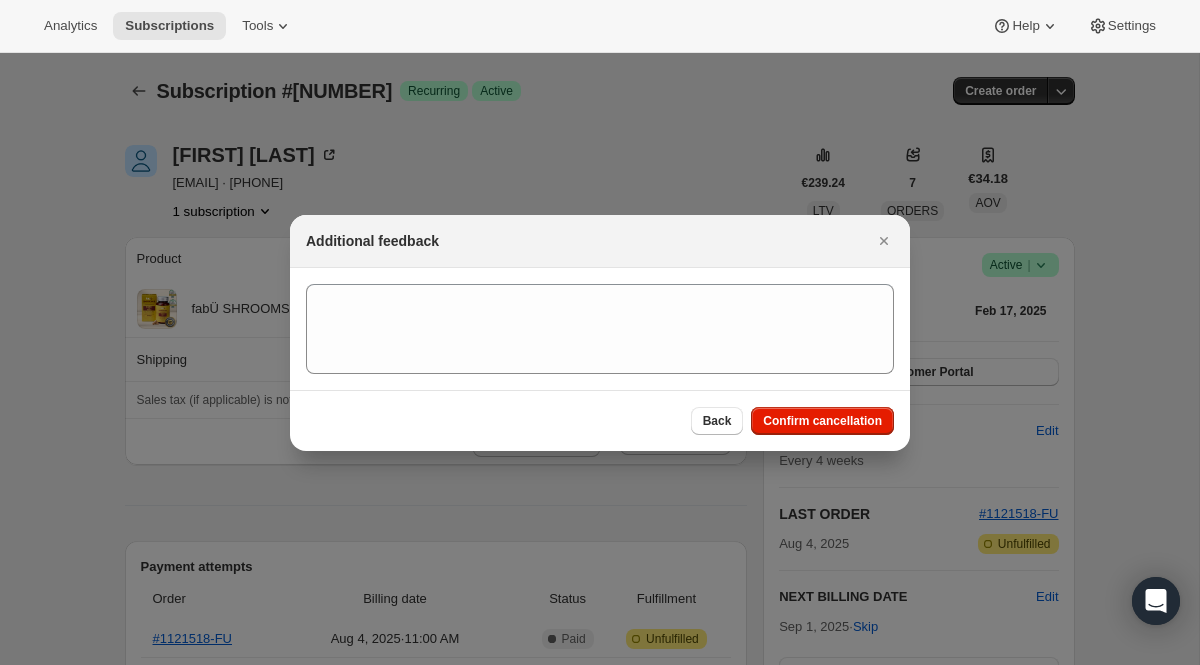 click on "Back Confirm cancellation" at bounding box center [600, 420] 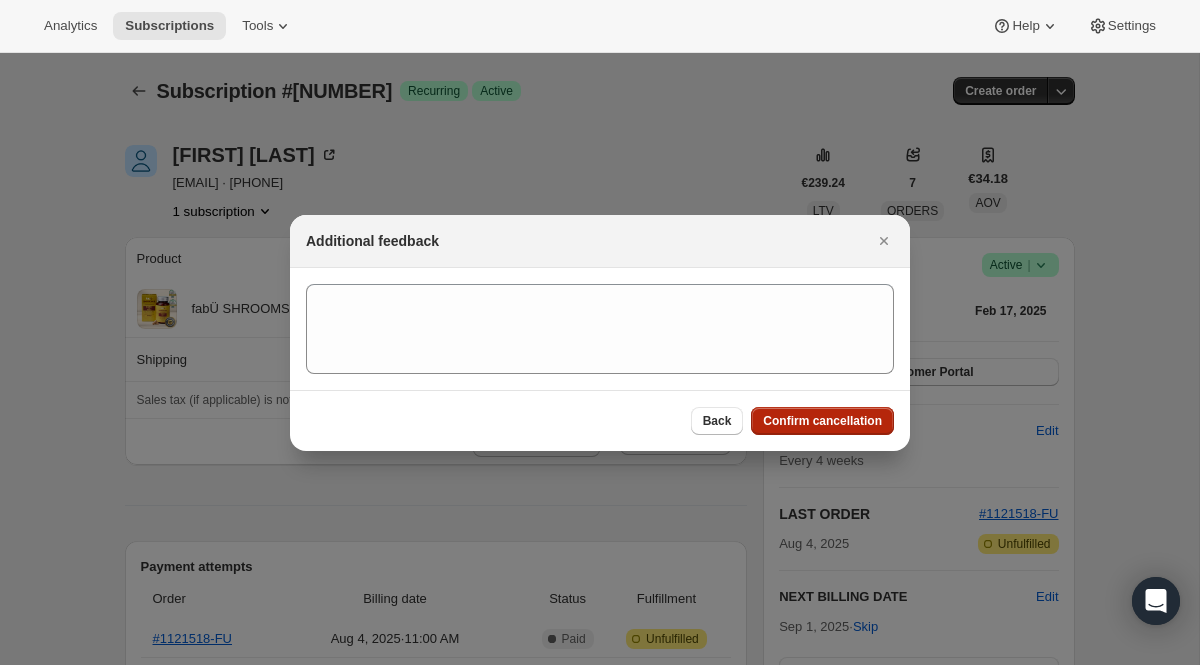 click on "Confirm cancellation" at bounding box center [822, 421] 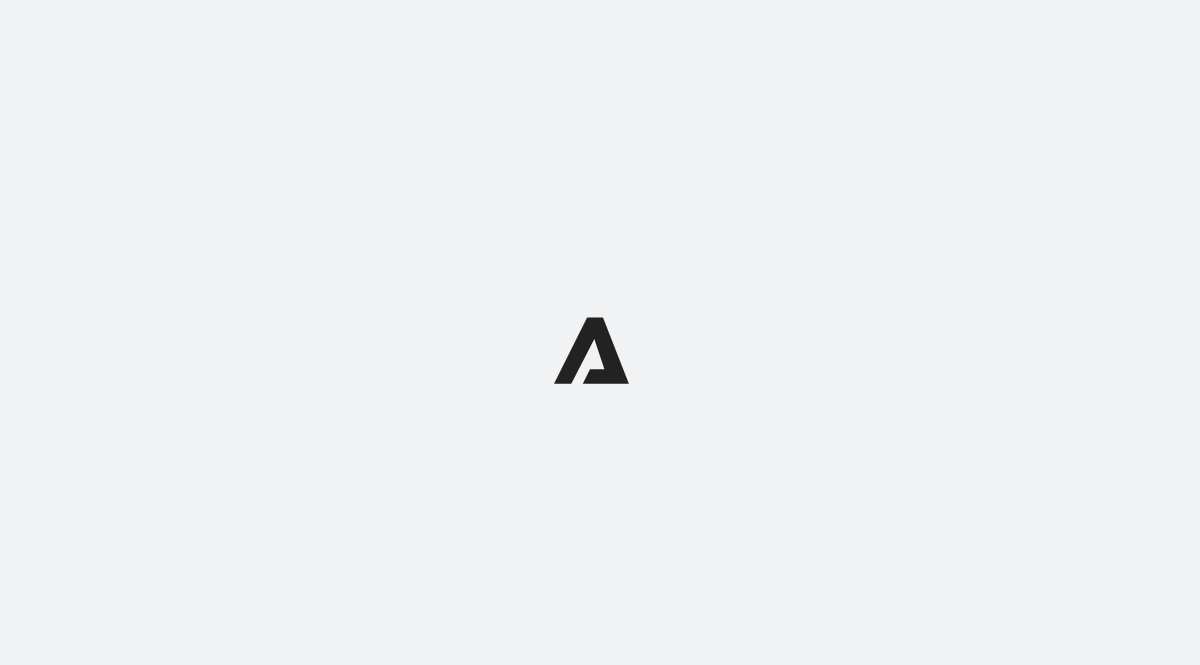 scroll, scrollTop: 0, scrollLeft: 0, axis: both 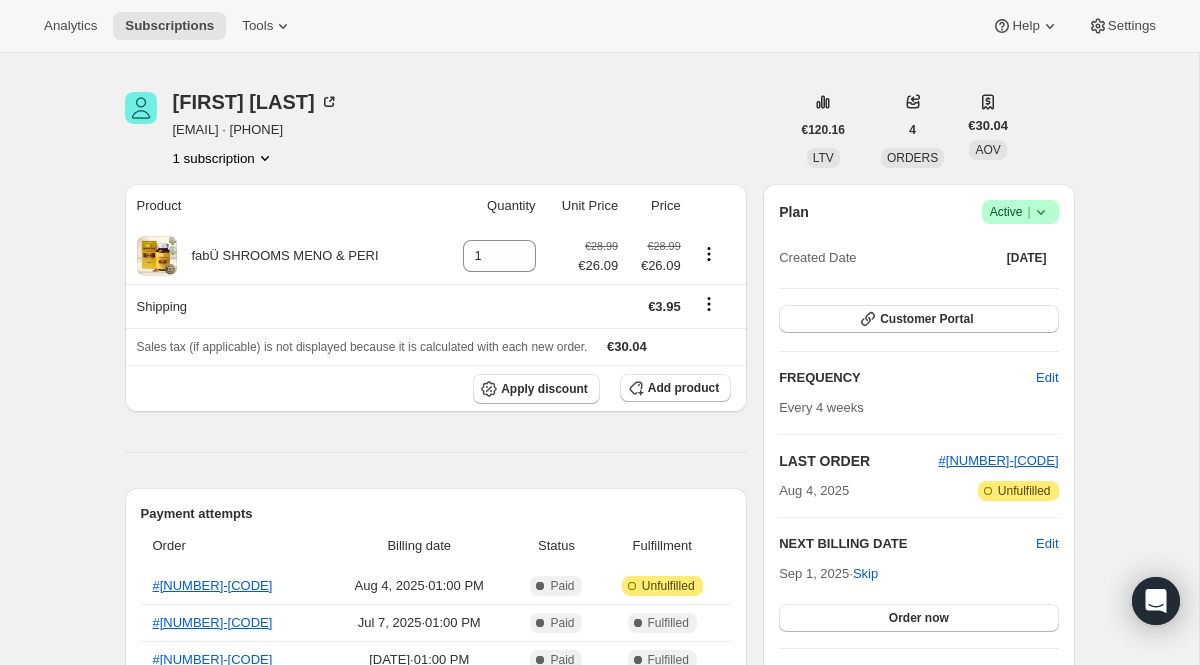 click on "Active |" at bounding box center [1020, 212] 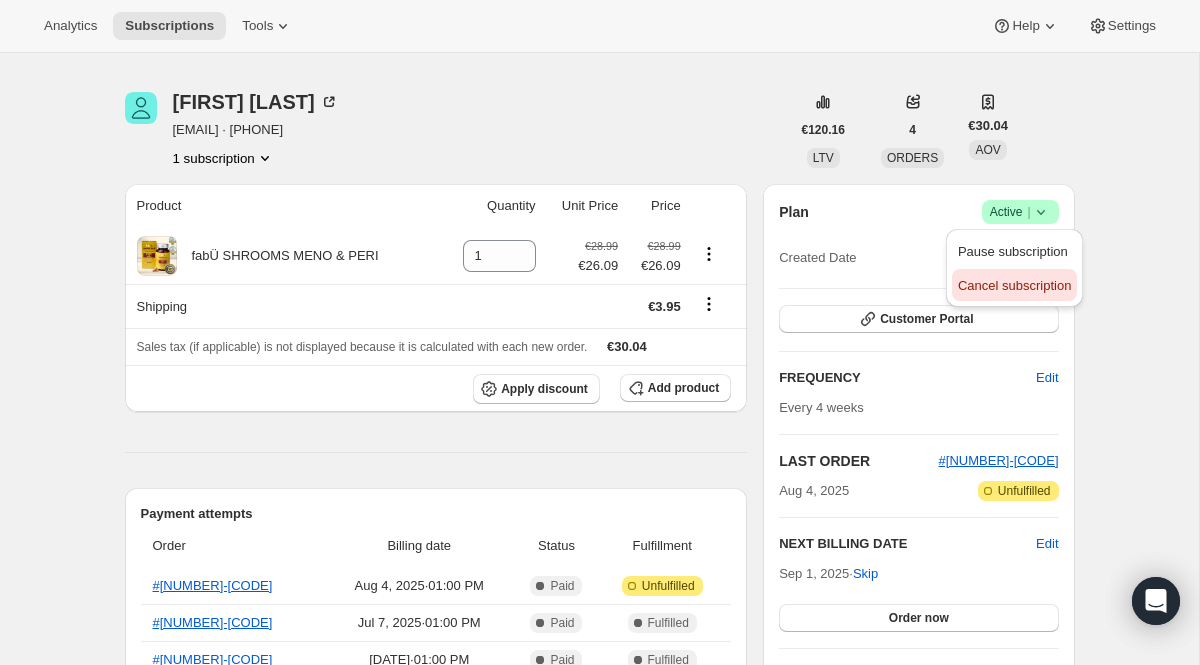 click on "Cancel subscription" at bounding box center [1014, 285] 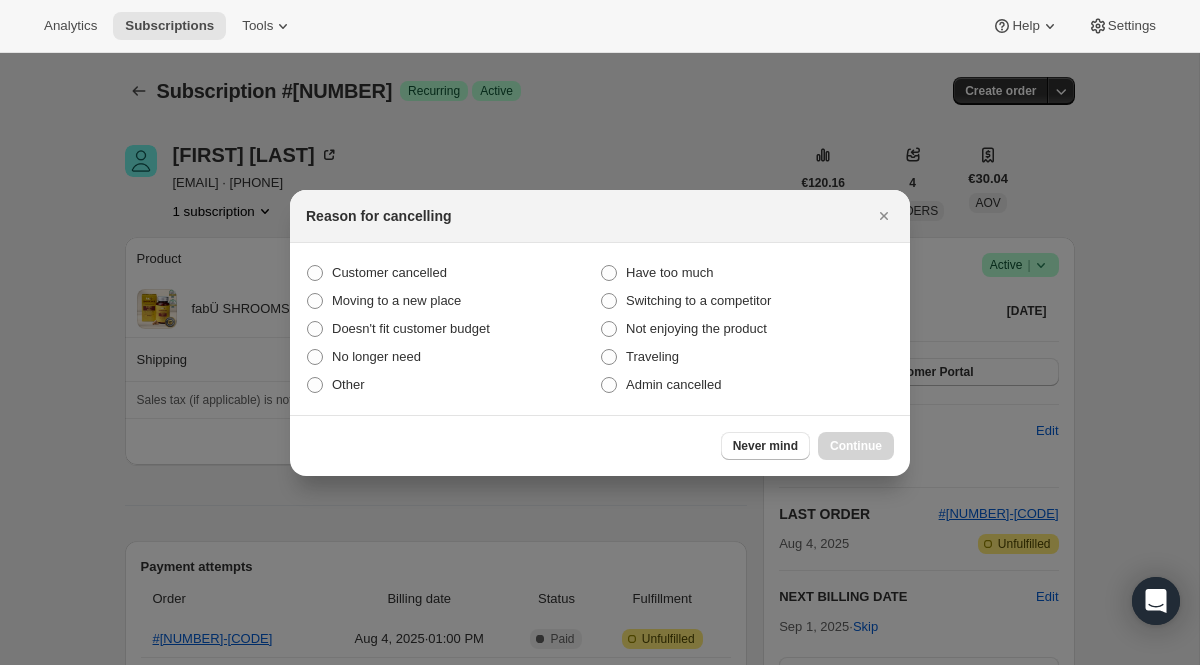 scroll, scrollTop: 0, scrollLeft: 0, axis: both 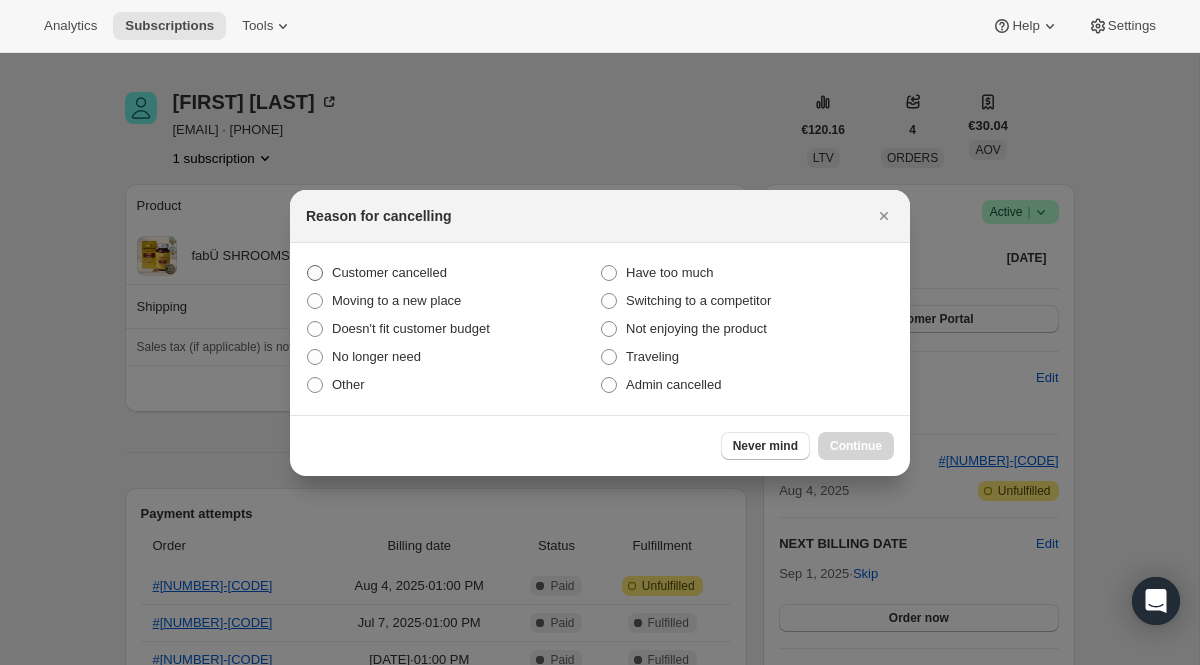 click on "Customer cancelled" at bounding box center [389, 272] 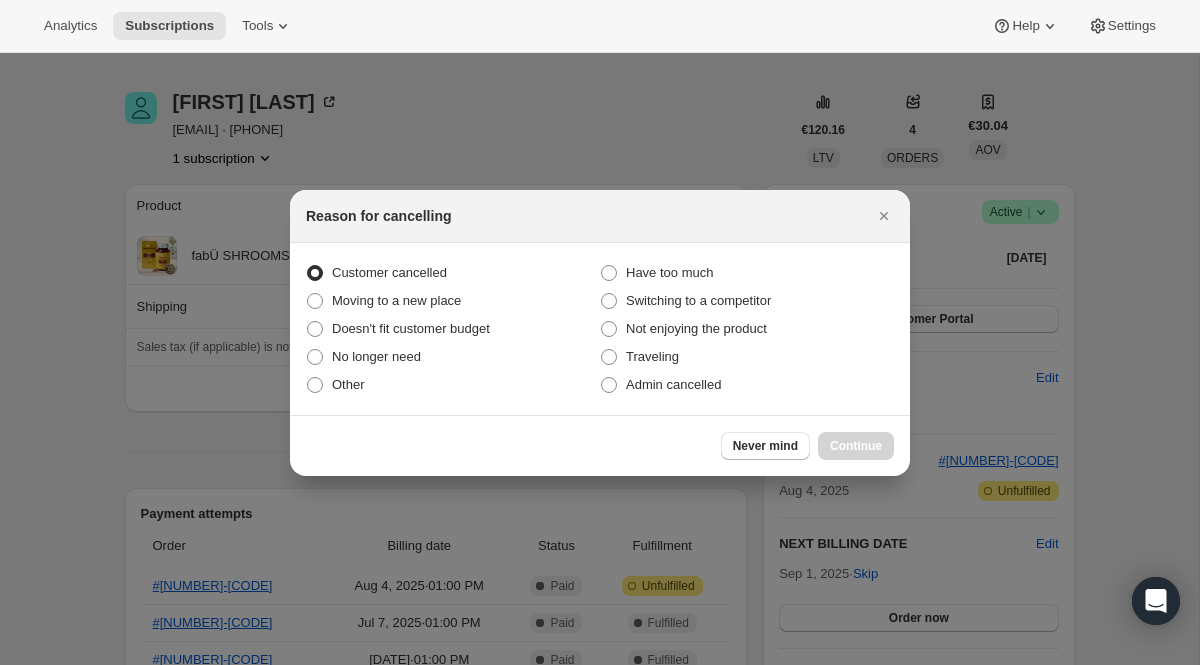 radio on "true" 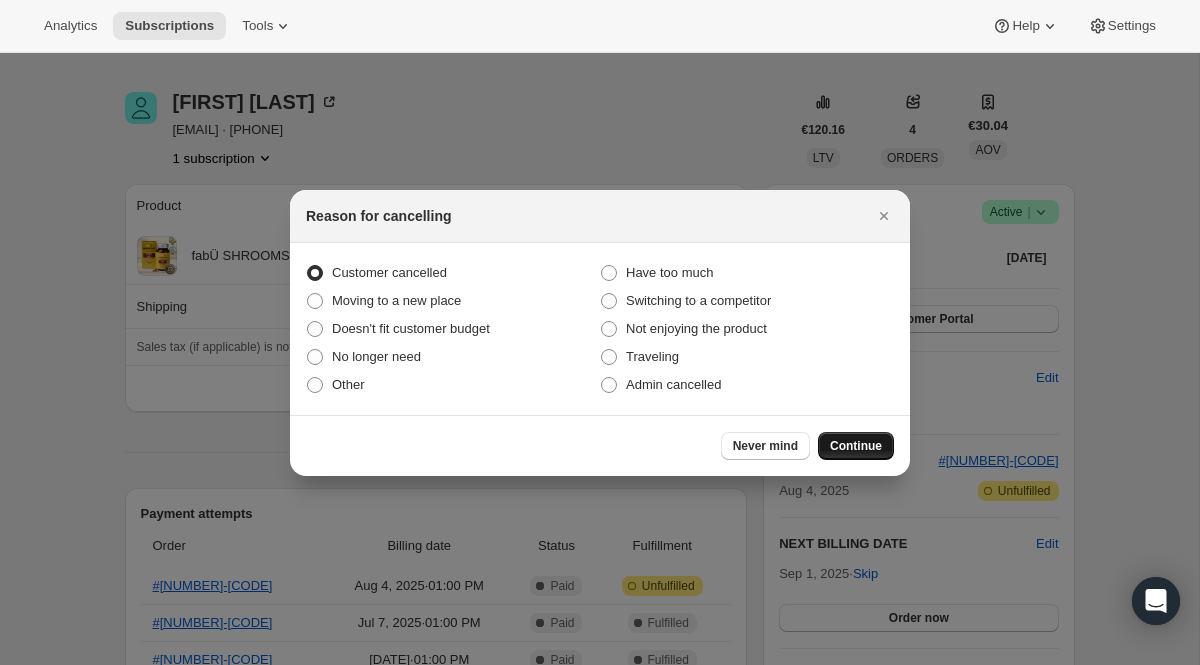 click on "Continue" at bounding box center (856, 446) 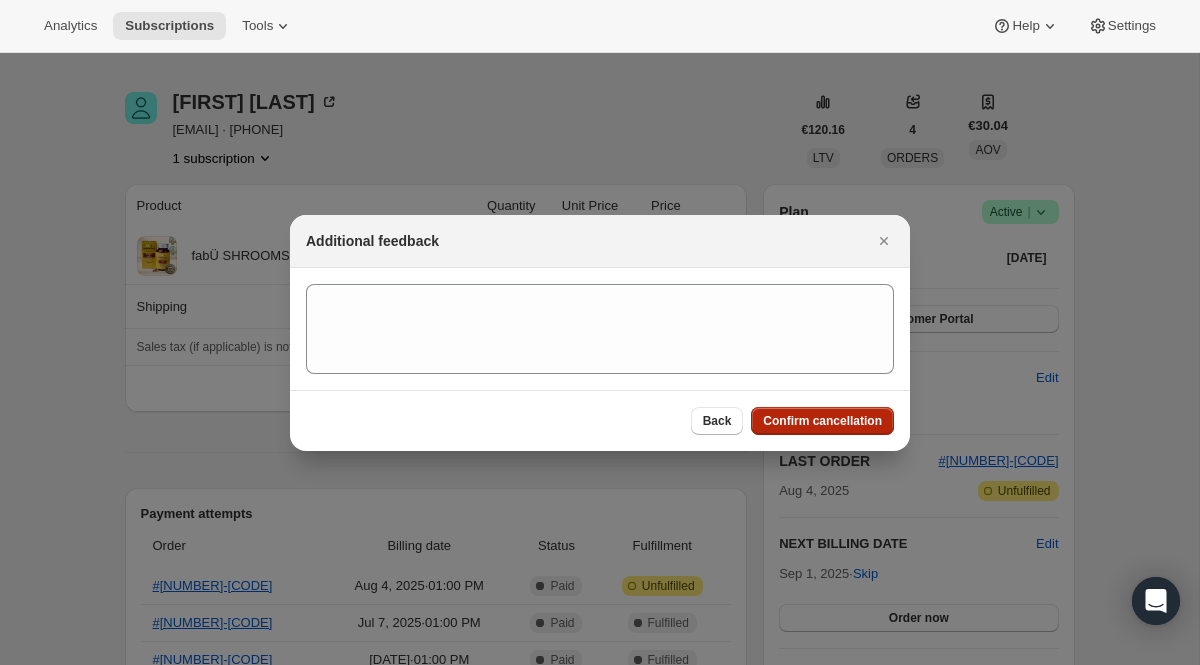 click on "Confirm cancellation" at bounding box center [822, 421] 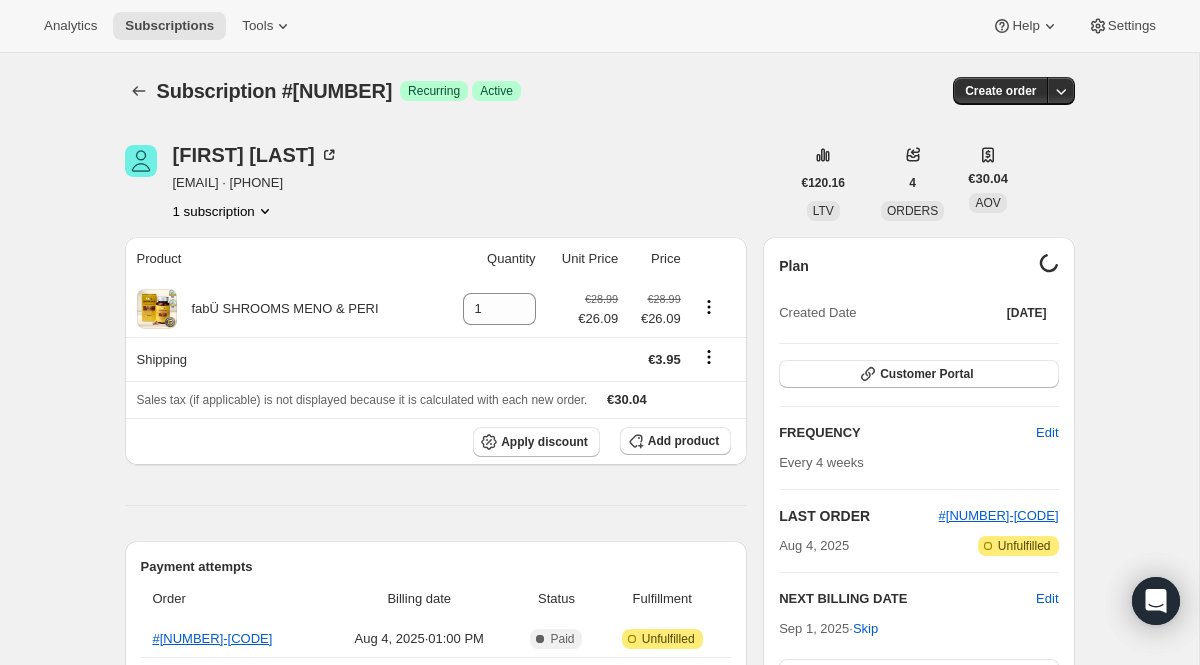 scroll, scrollTop: 53, scrollLeft: 0, axis: vertical 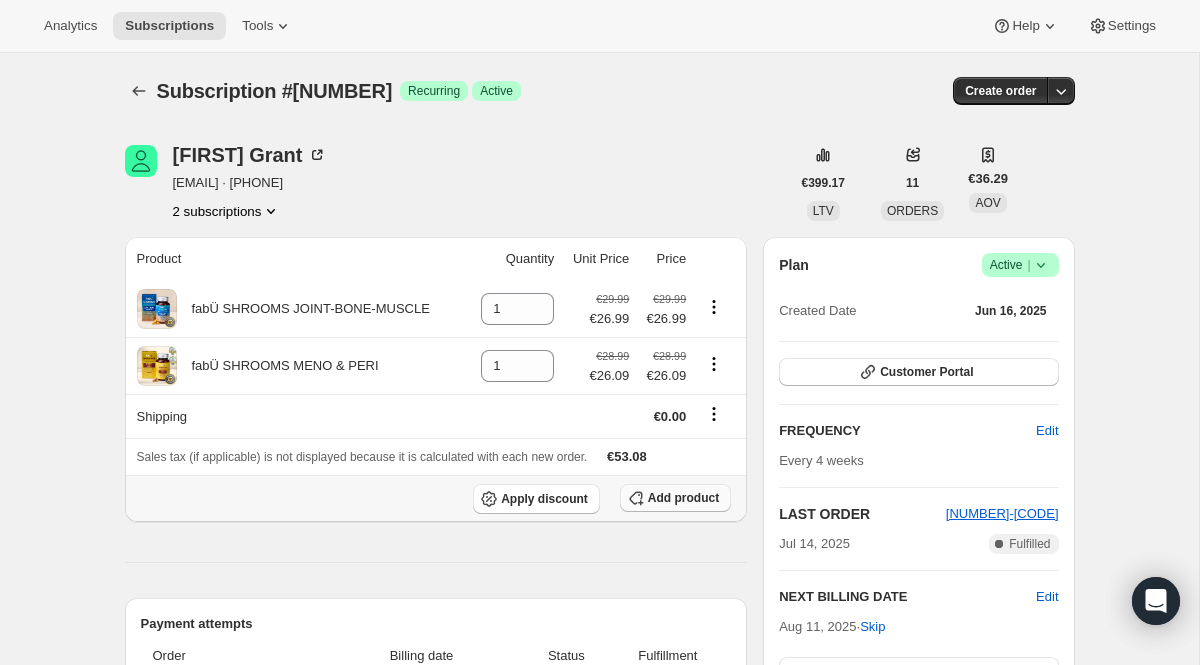 click on "Add product" at bounding box center (683, 498) 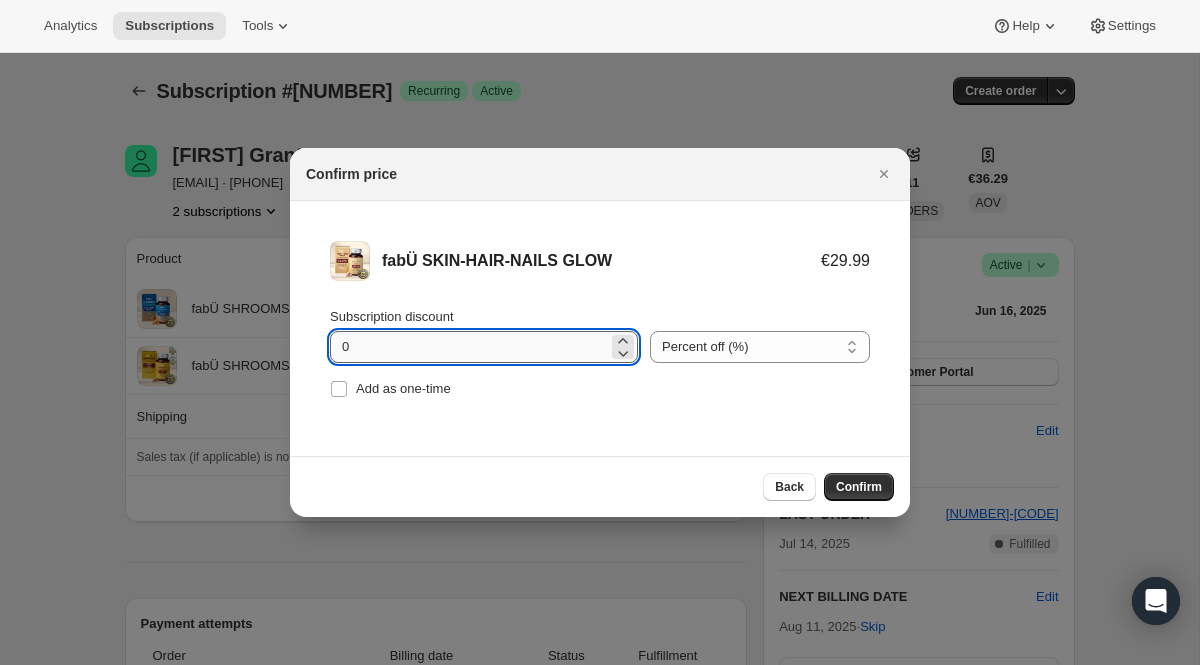 click on "0" at bounding box center (469, 347) 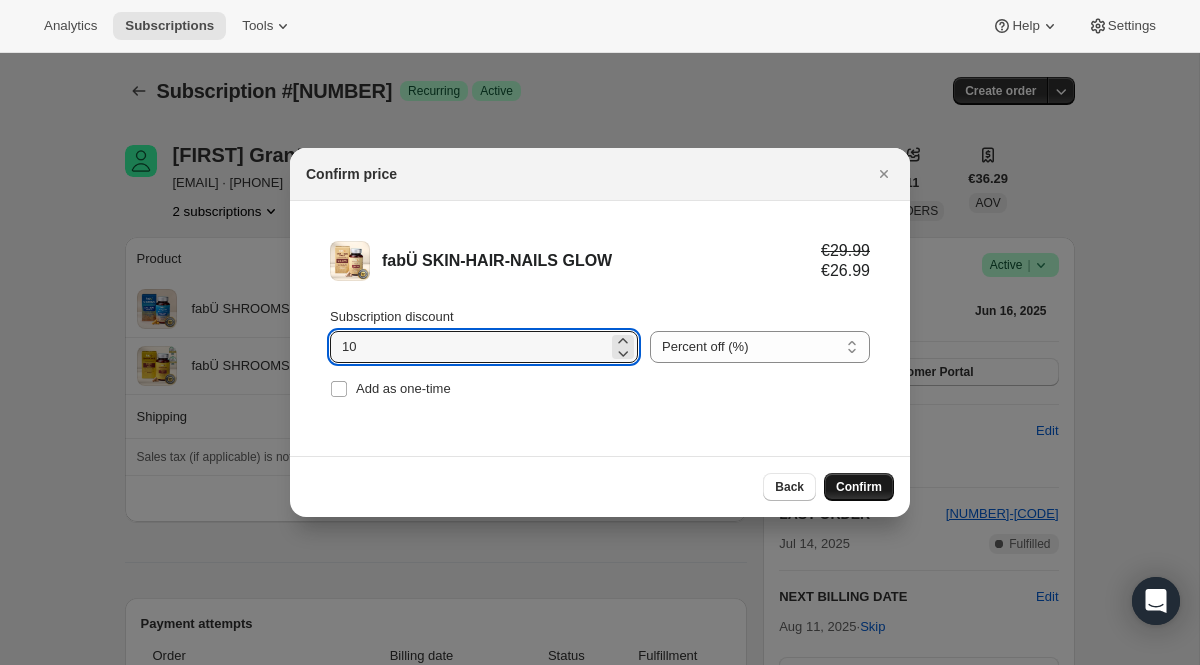 type on "10" 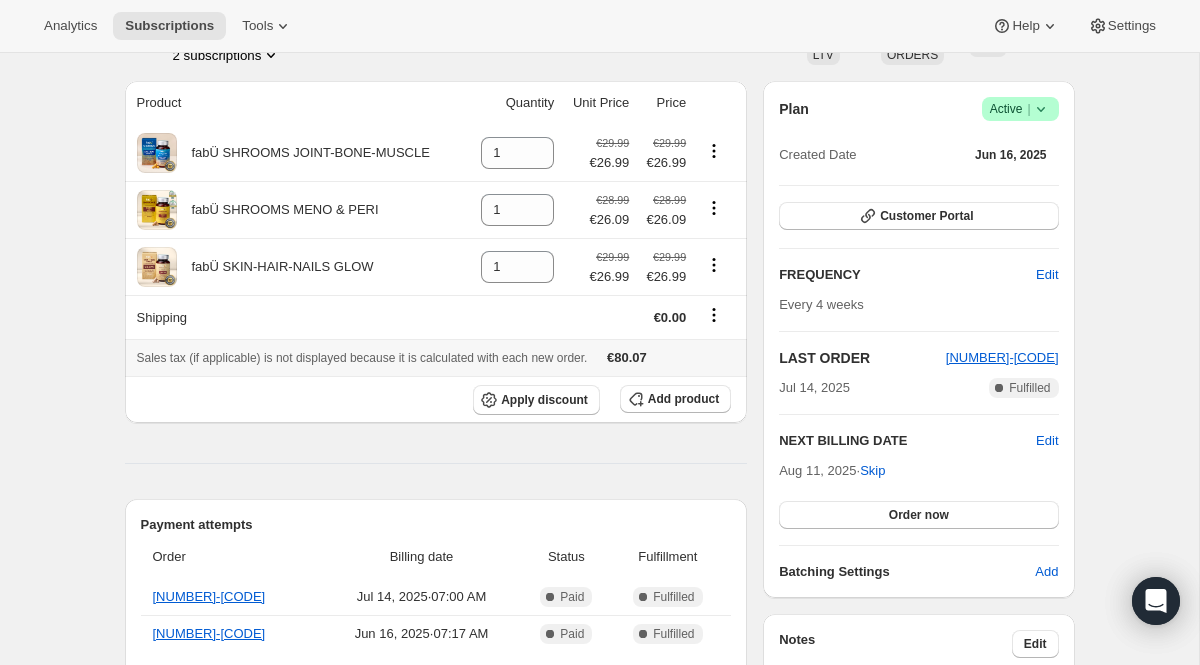 scroll, scrollTop: 0, scrollLeft: 0, axis: both 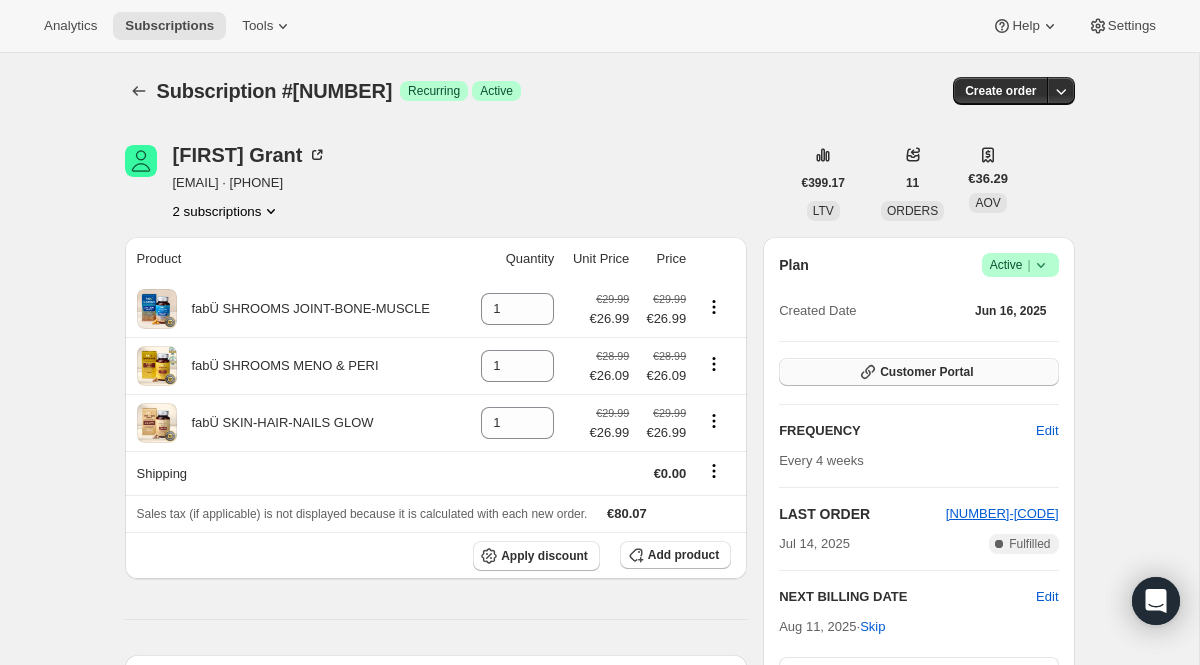click on "Customer Portal" at bounding box center (918, 372) 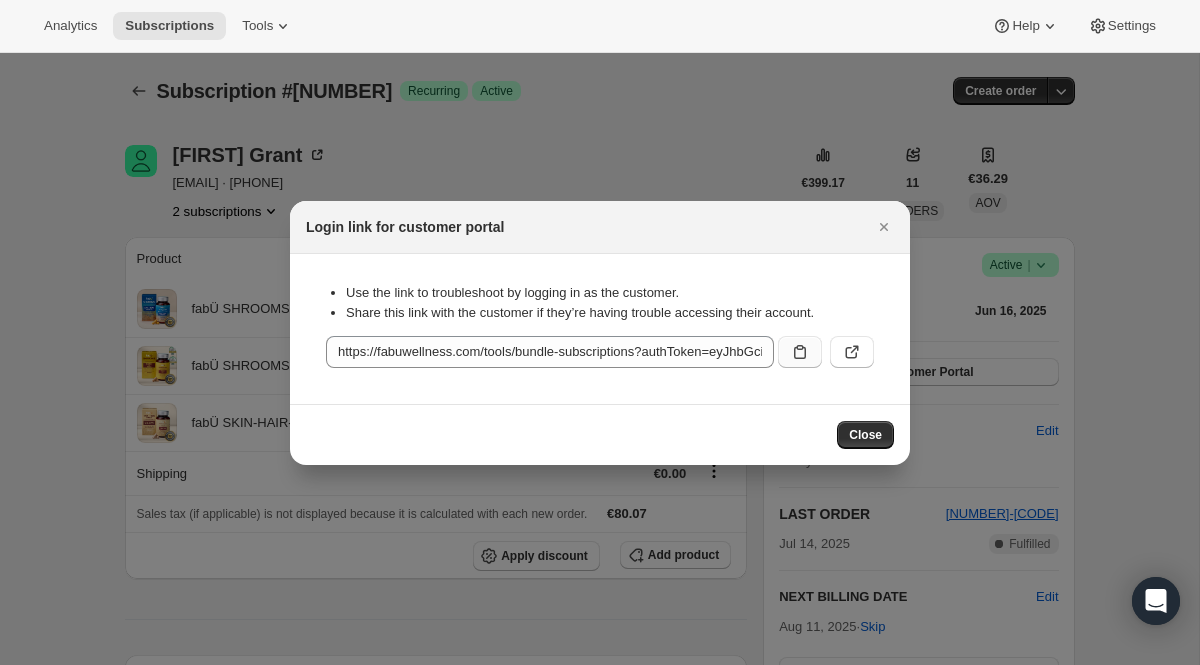 click at bounding box center [800, 352] 